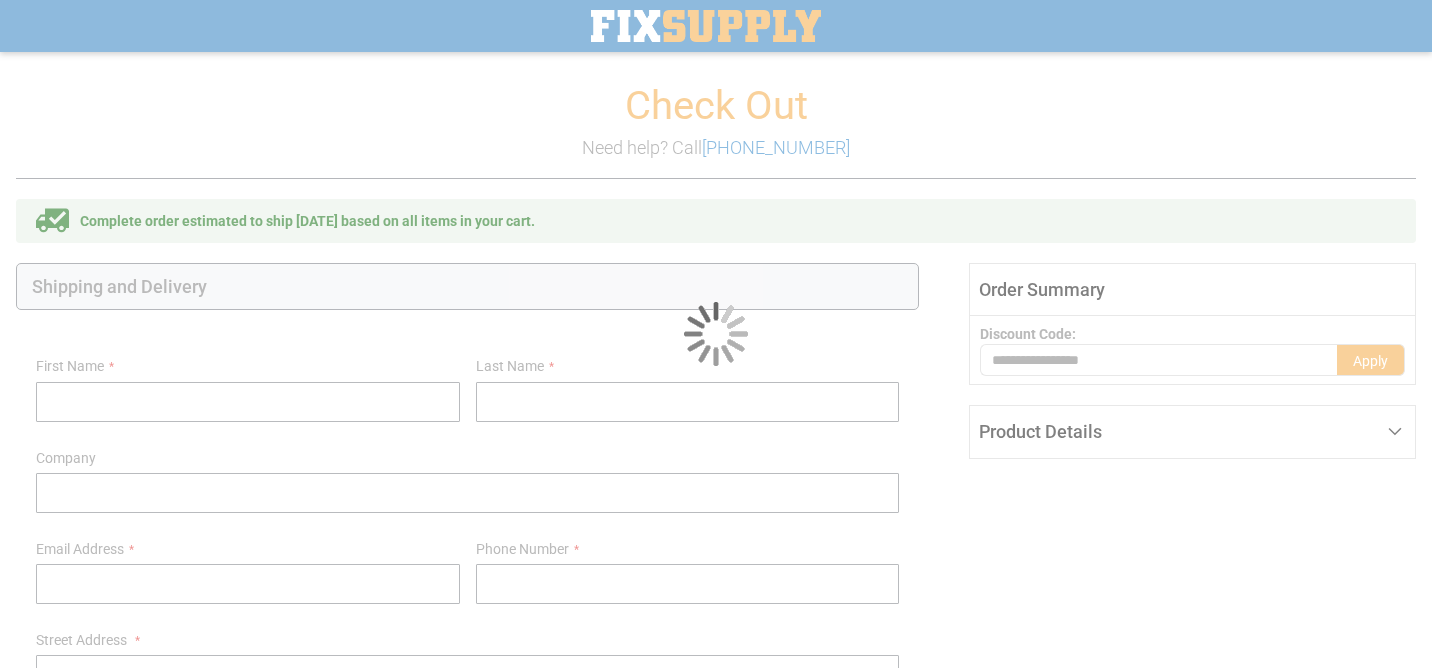 select on "**" 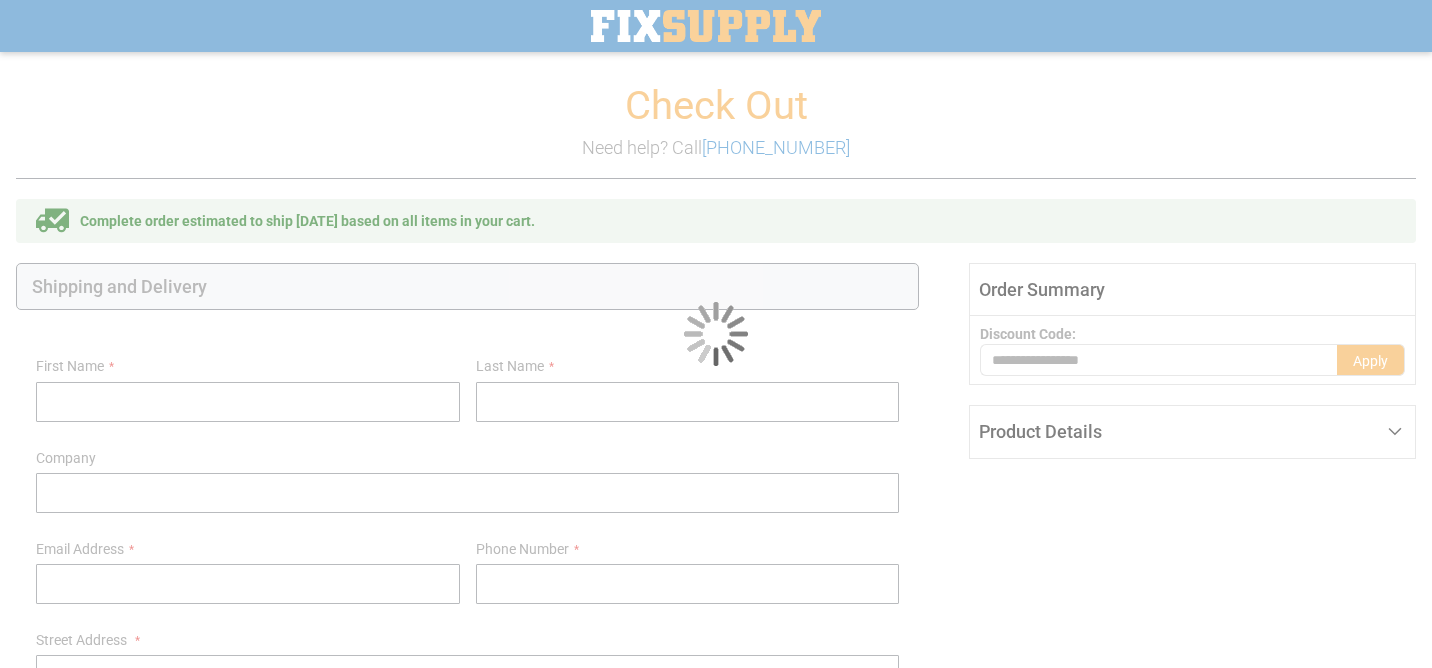 scroll, scrollTop: 110, scrollLeft: 0, axis: vertical 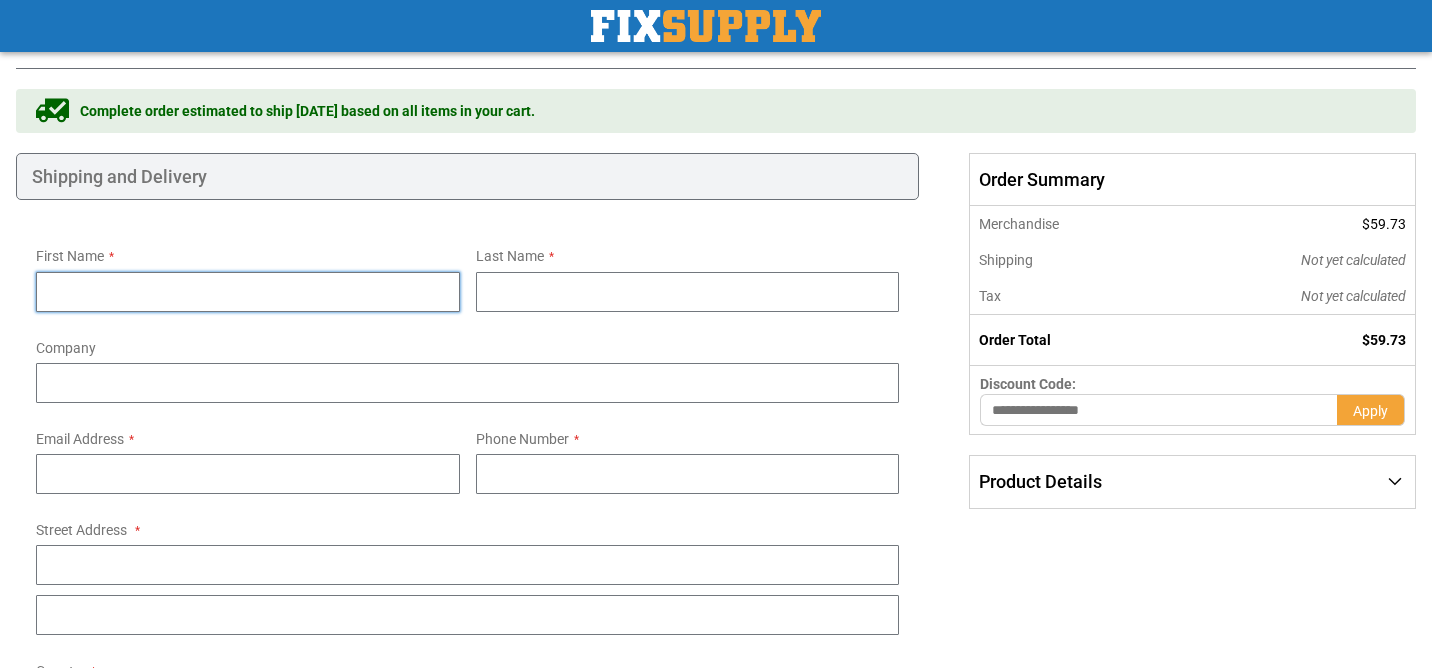 click on "First Name" at bounding box center [248, 292] 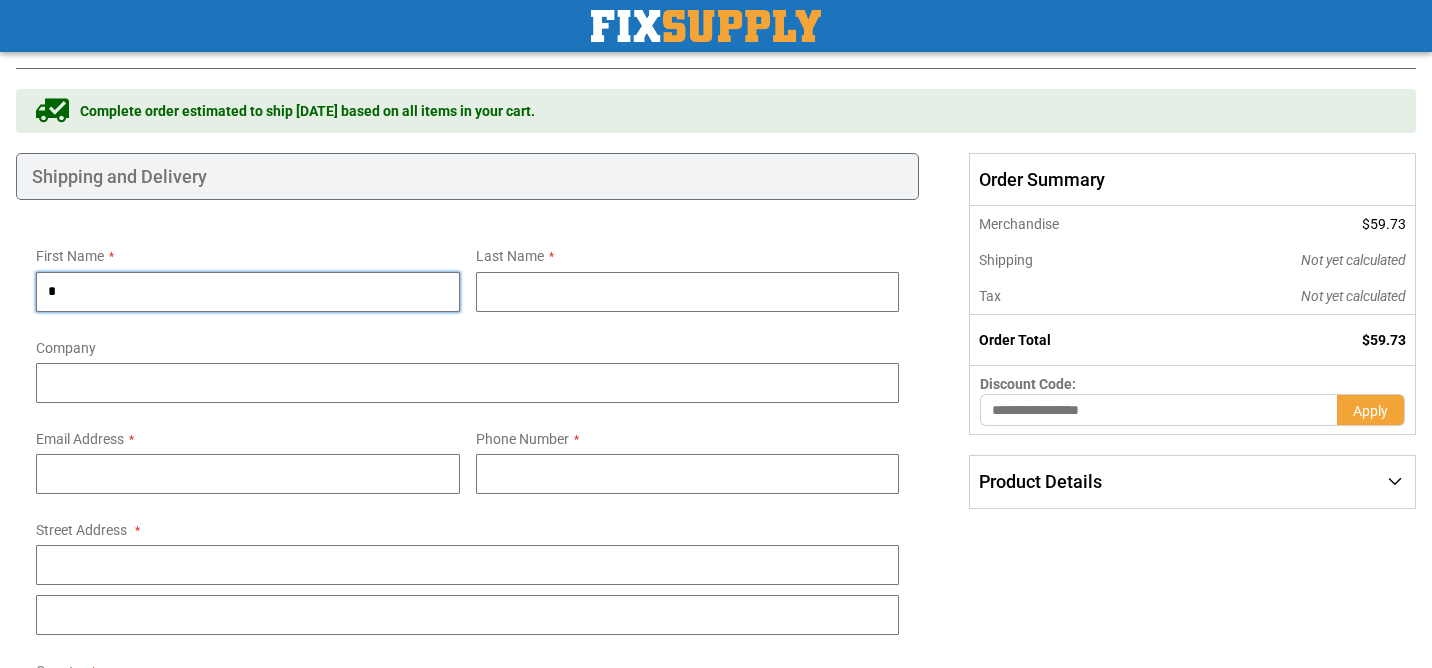 type on "****" 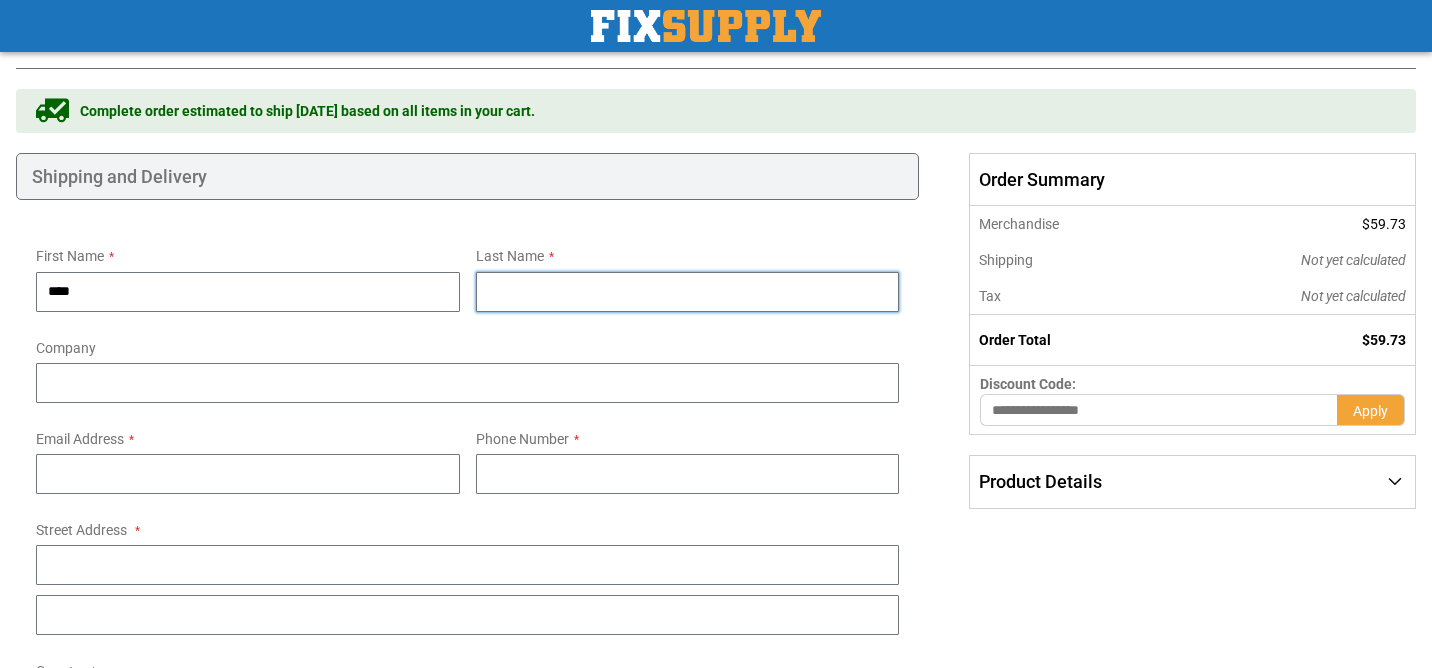 type on "********" 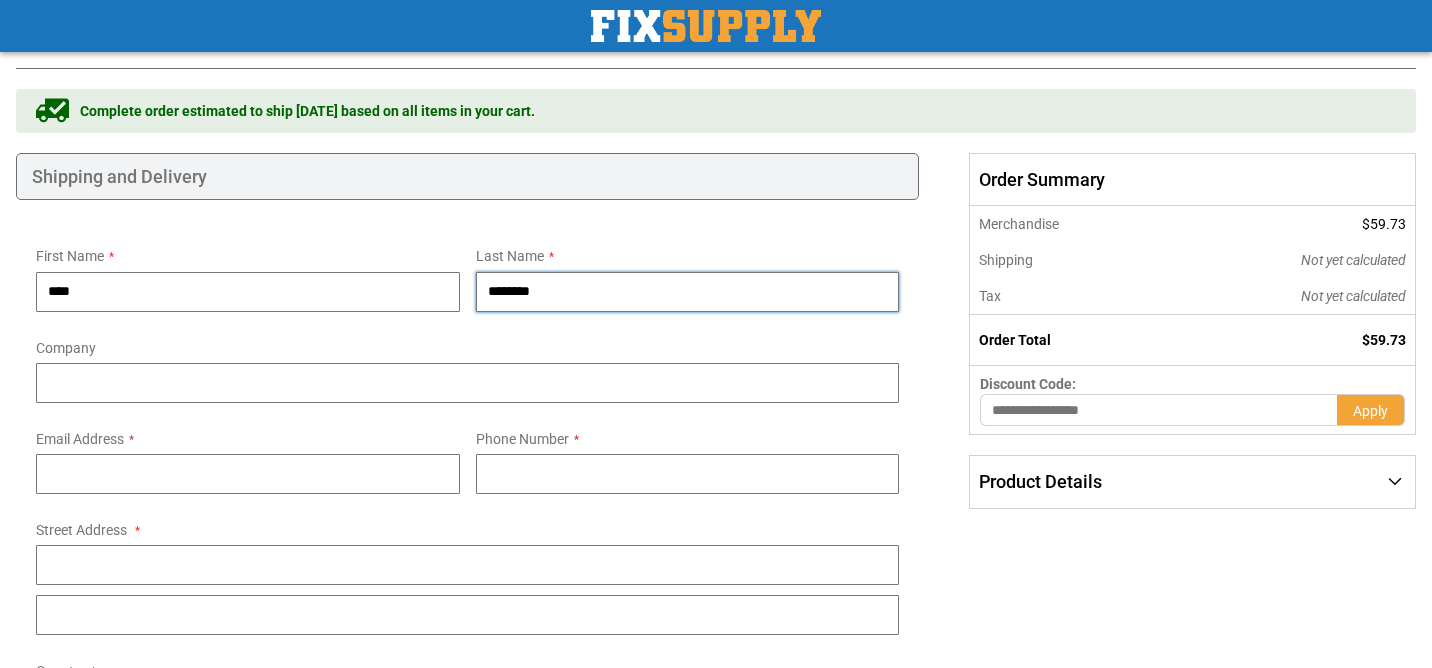 type on "**********" 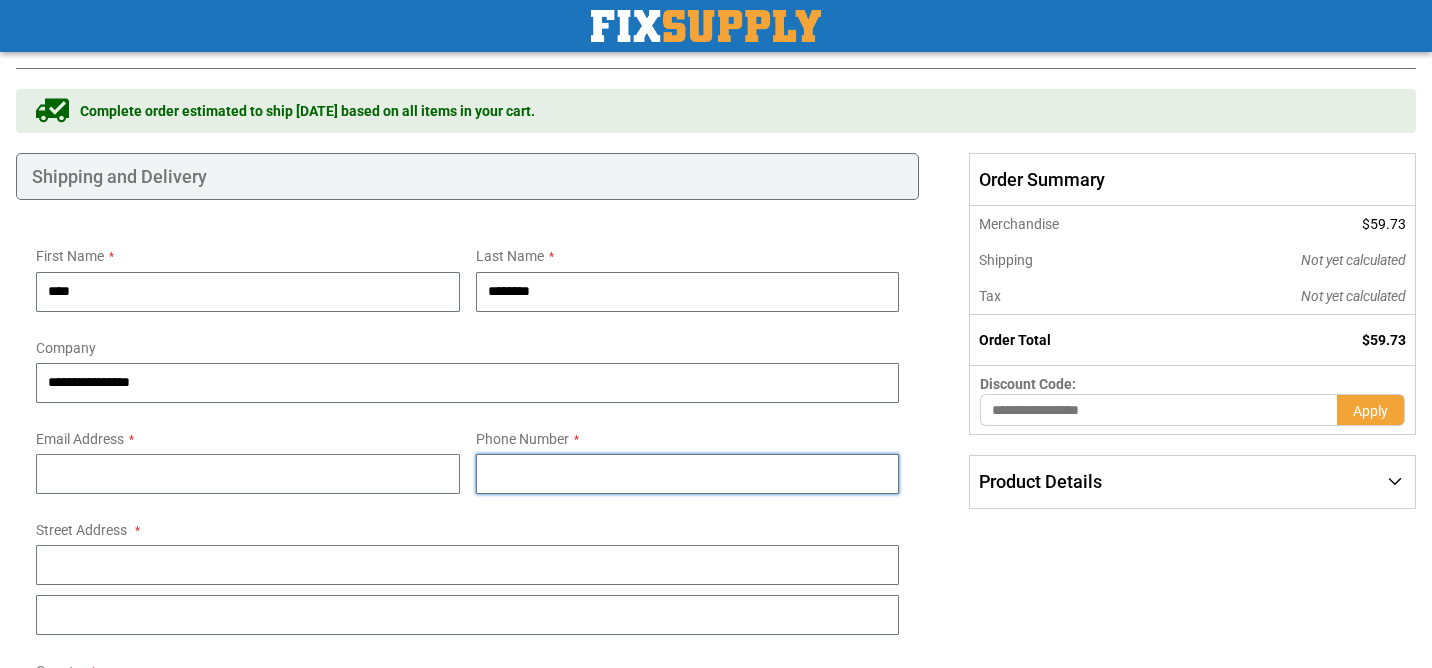 type on "**********" 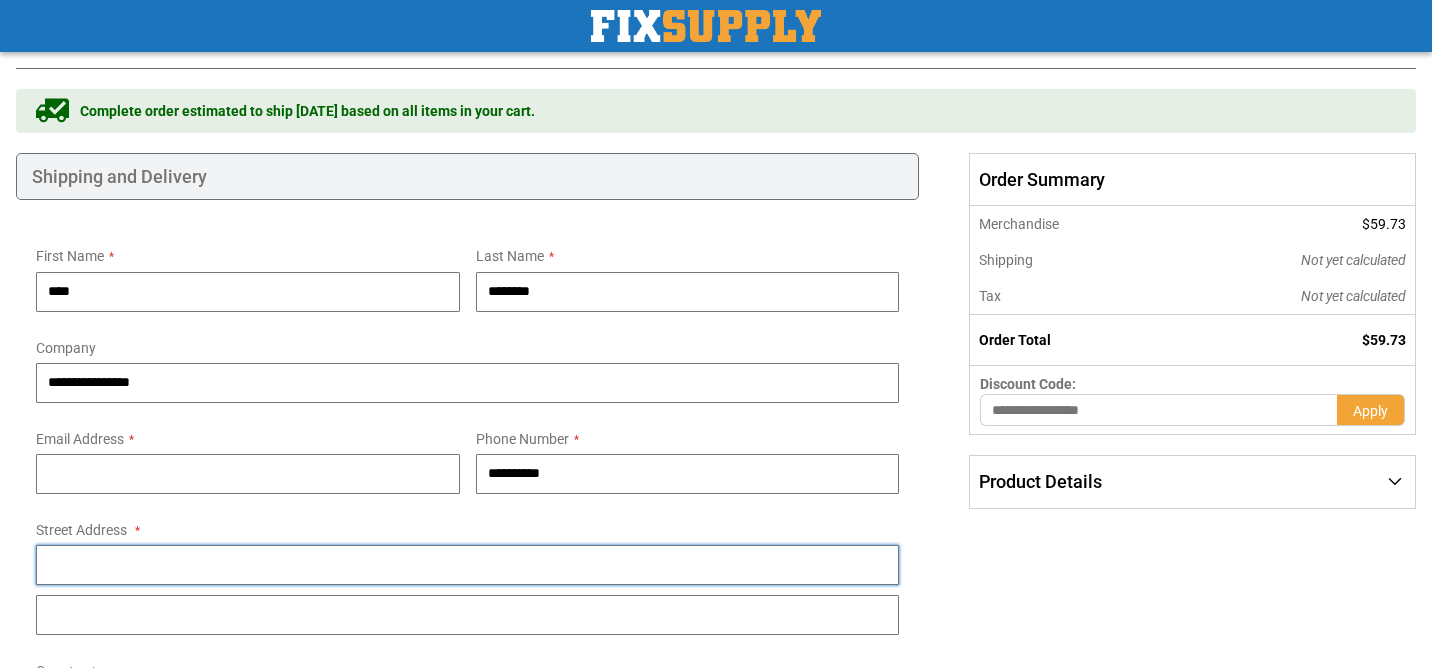 type on "**********" 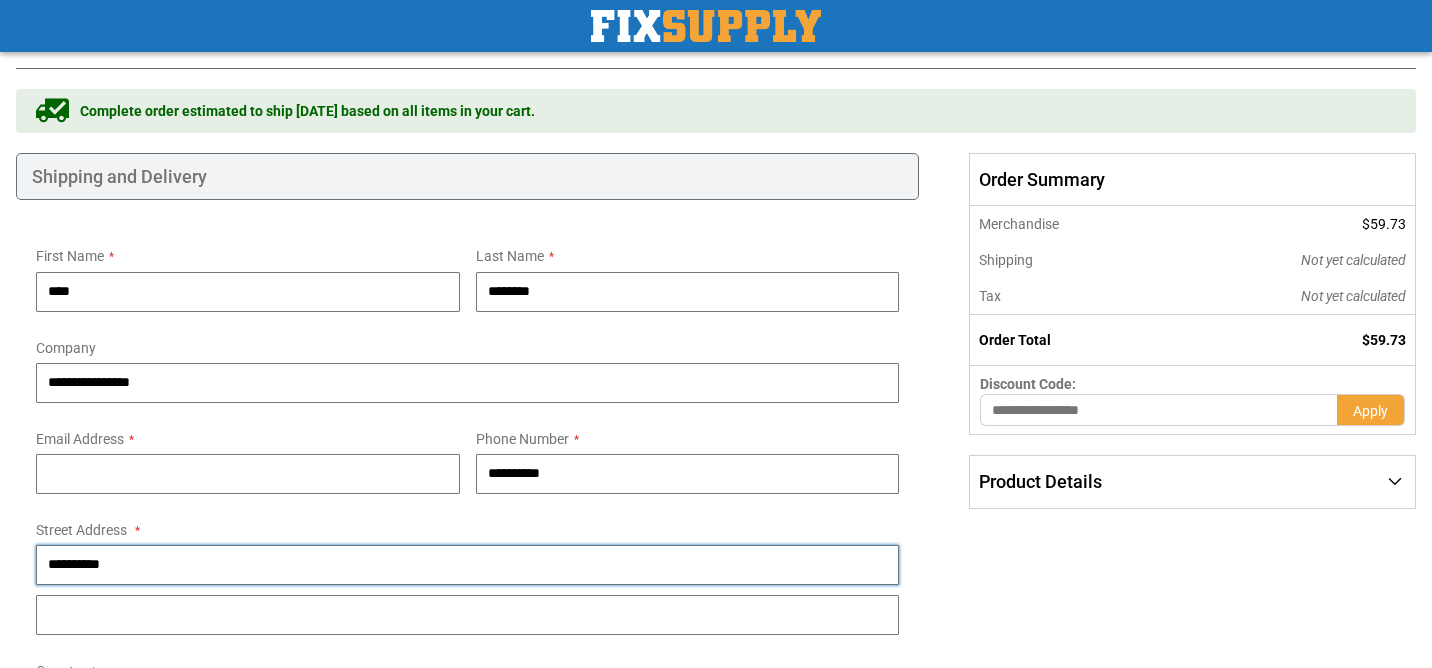 type on "**********" 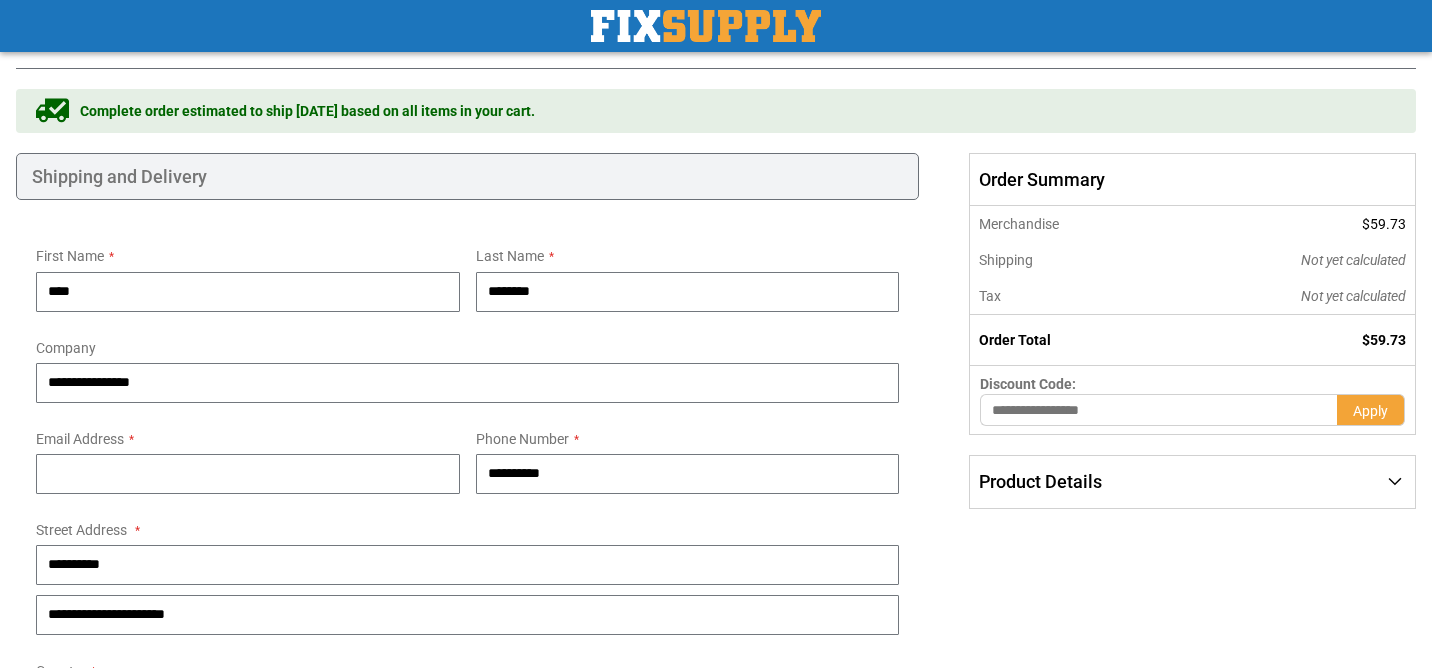 type on "*********" 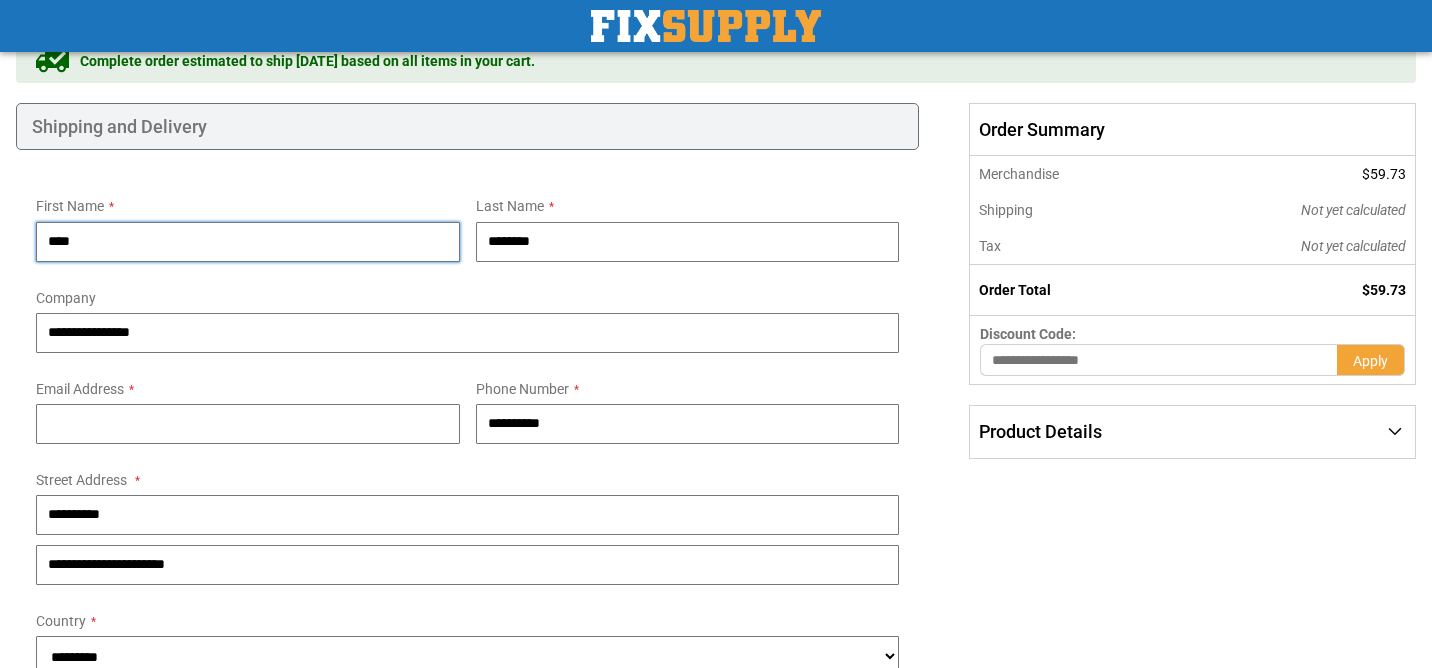 scroll, scrollTop: 163, scrollLeft: 0, axis: vertical 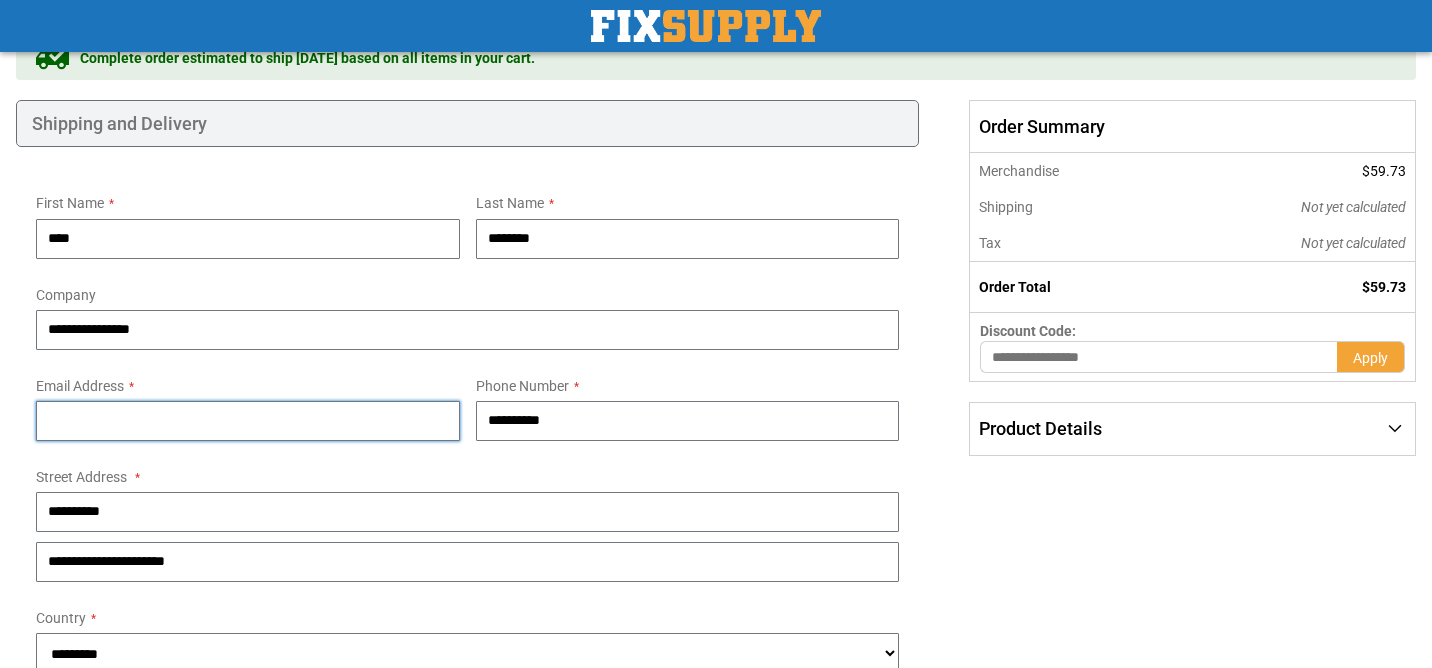 click on "Email Address" at bounding box center [248, 421] 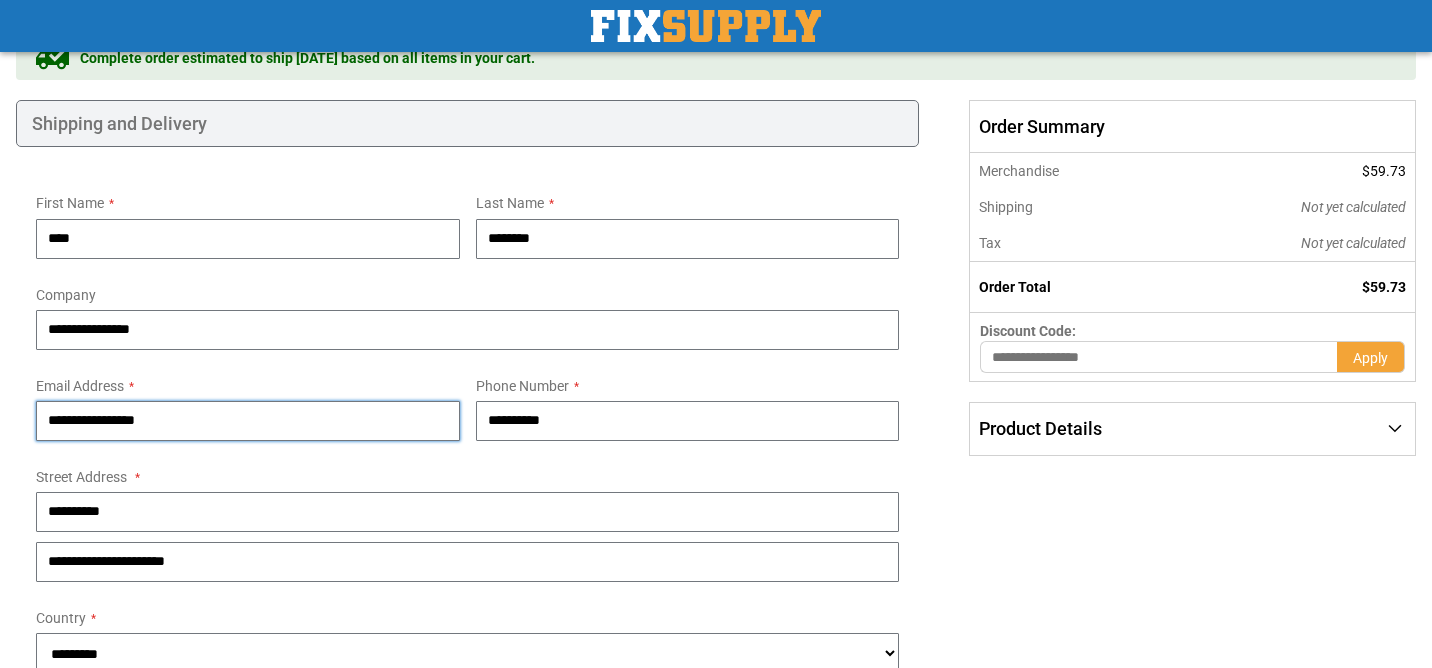 click on "**********" at bounding box center (248, 421) 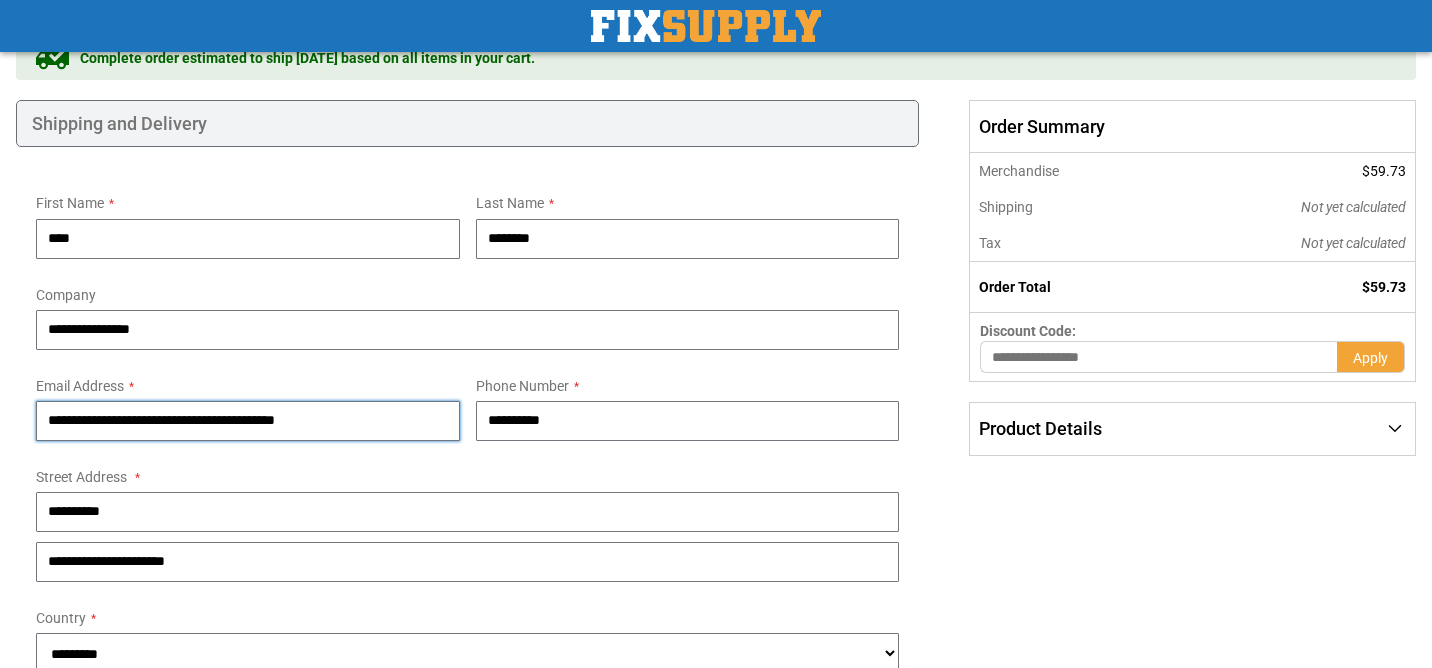 click on "**********" at bounding box center (248, 421) 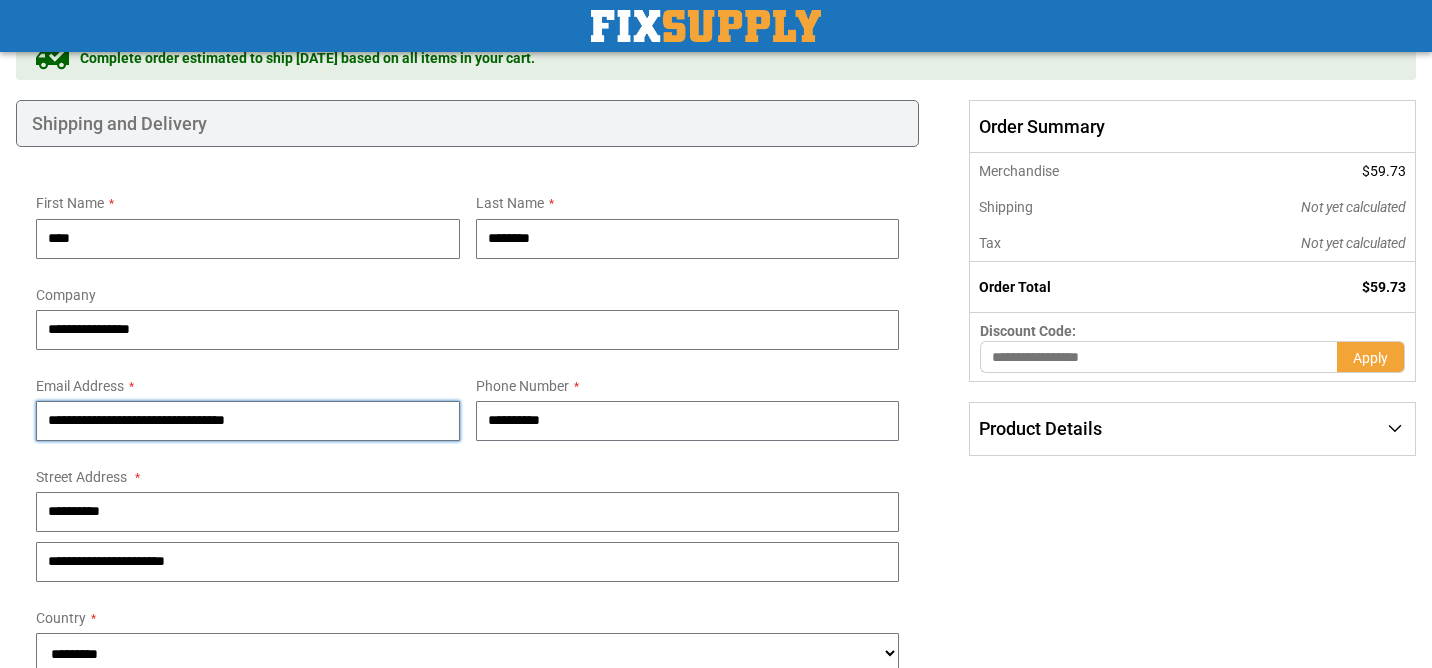 click on "**********" at bounding box center [248, 421] 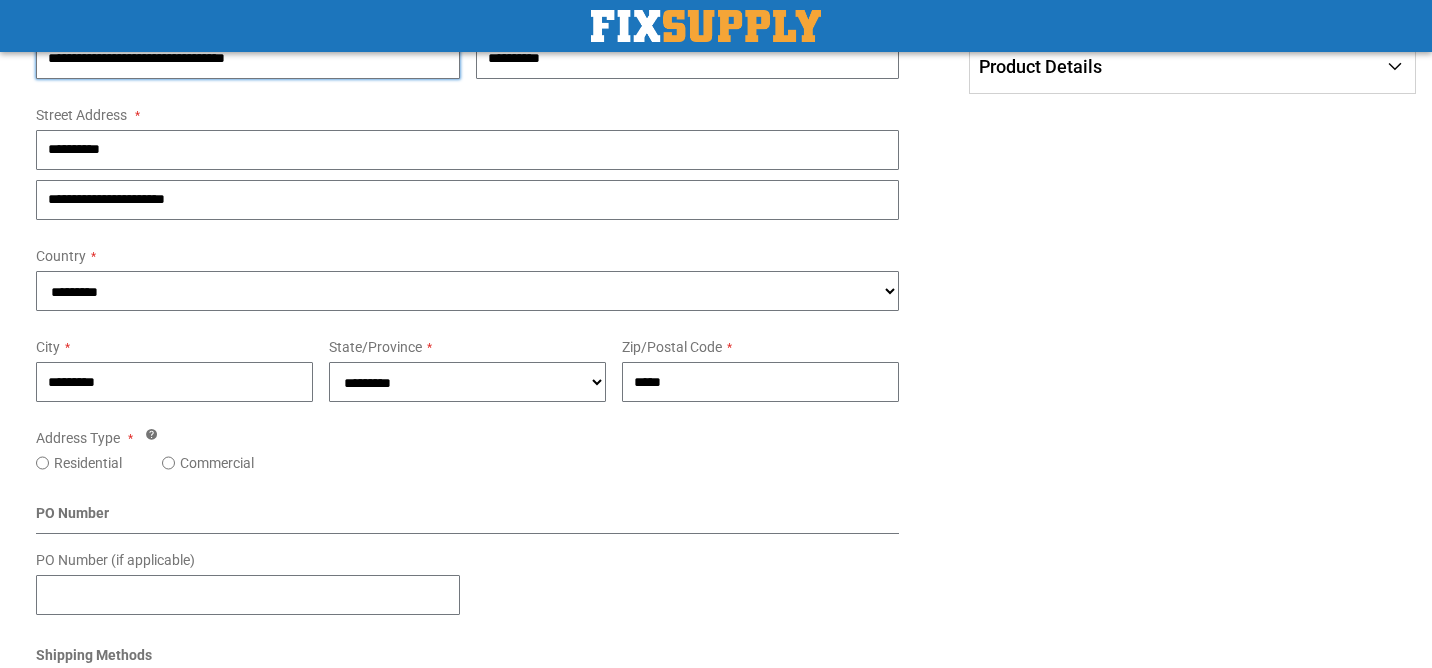 scroll, scrollTop: 533, scrollLeft: 0, axis: vertical 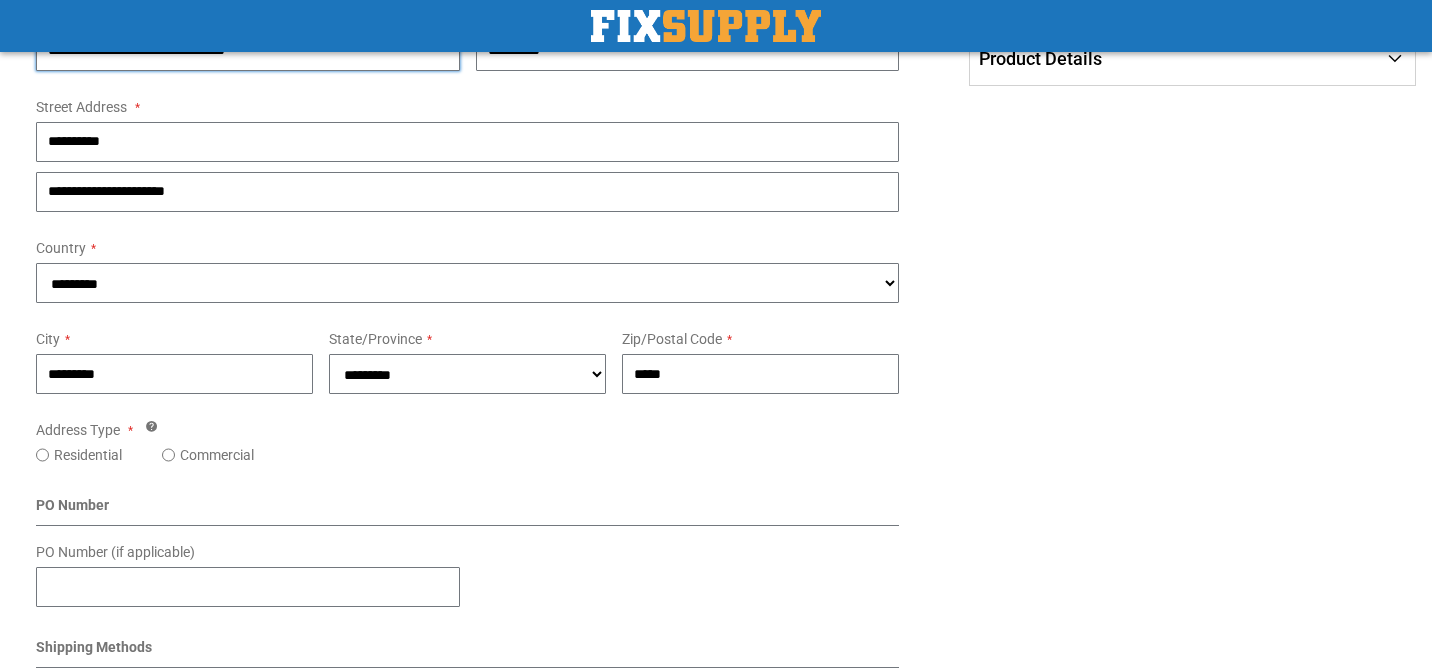 type on "**********" 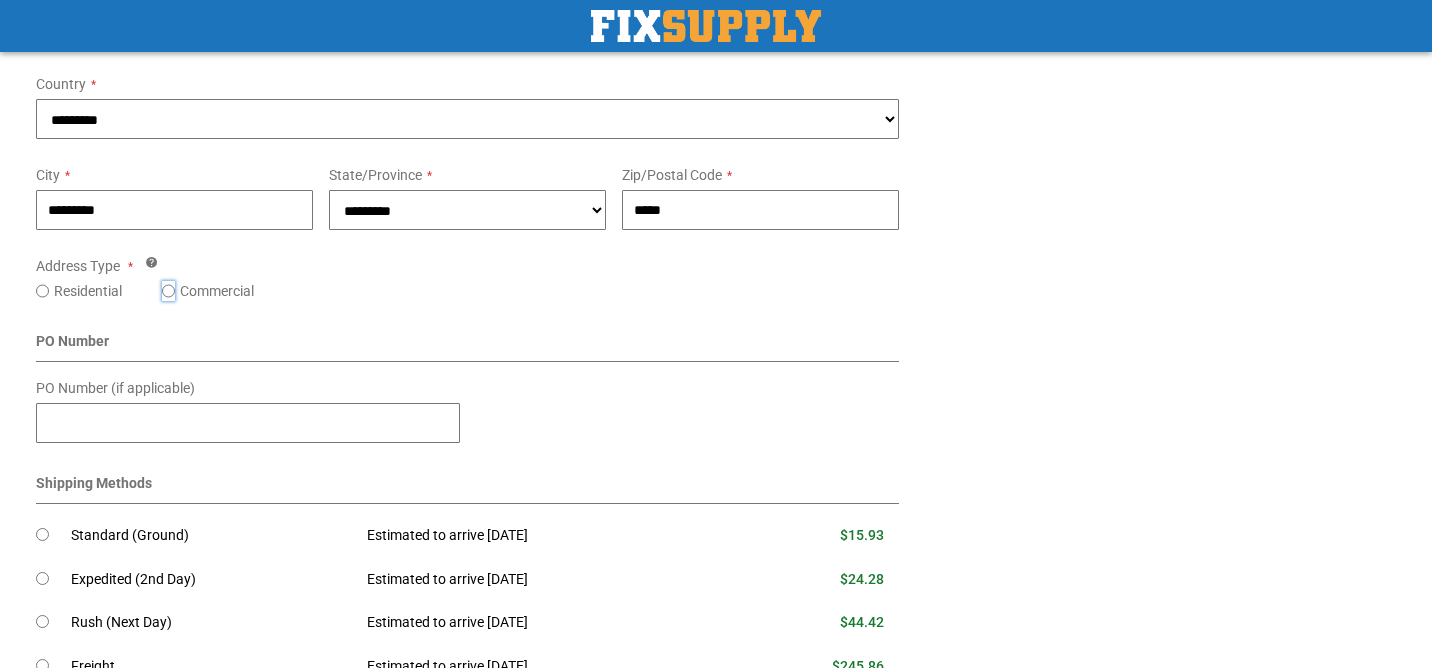 scroll, scrollTop: 777, scrollLeft: 0, axis: vertical 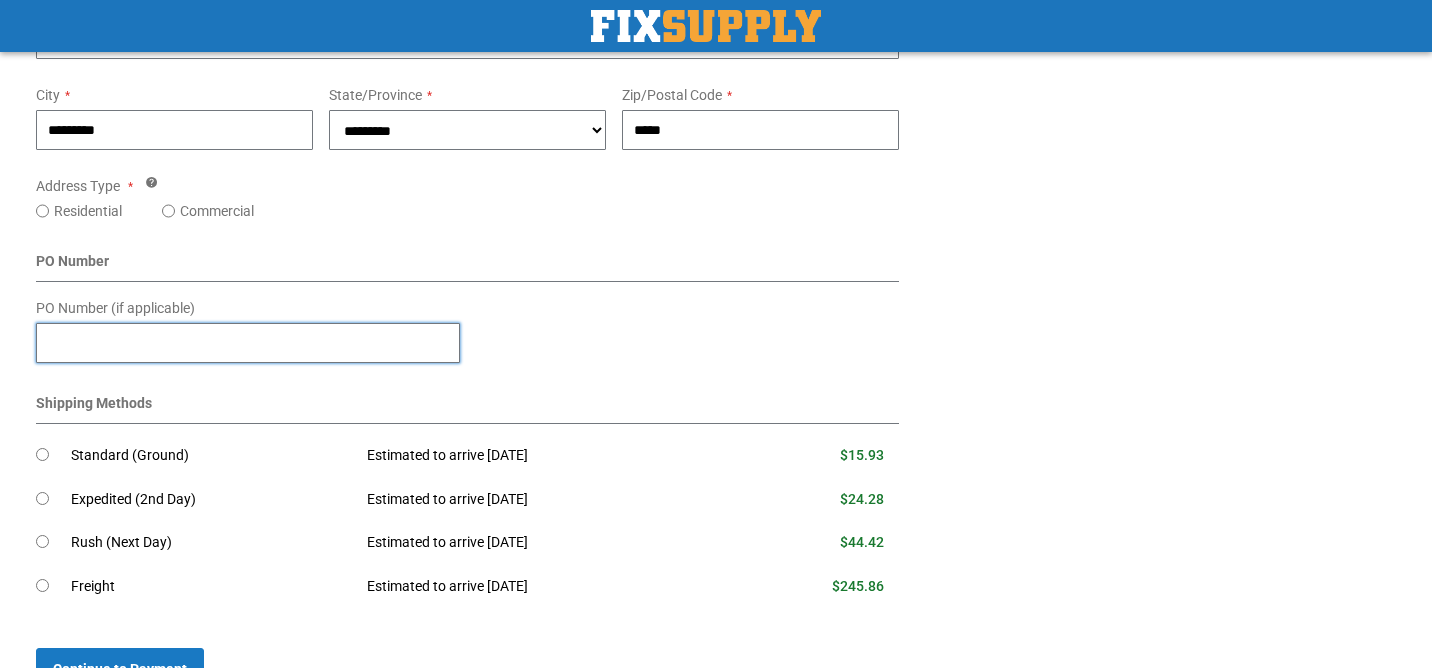 click on "PO Number (if applicable)" at bounding box center [248, 343] 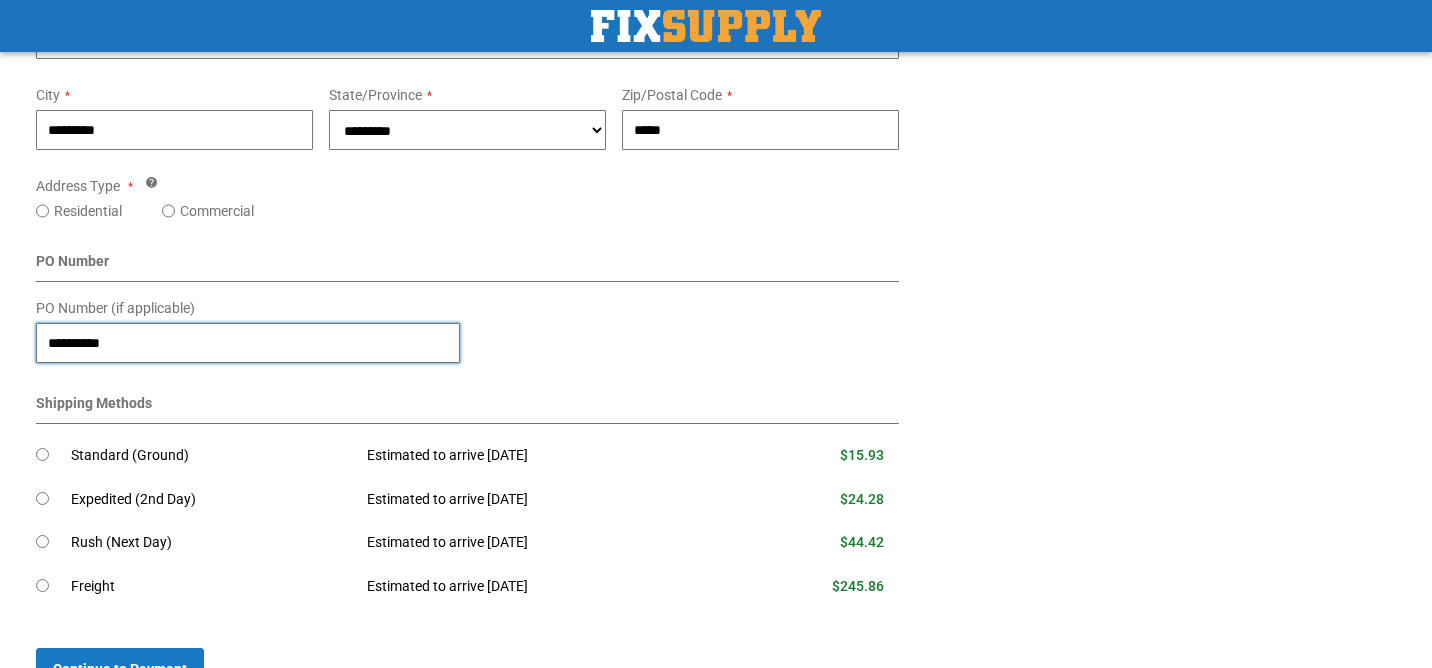 type on "**********" 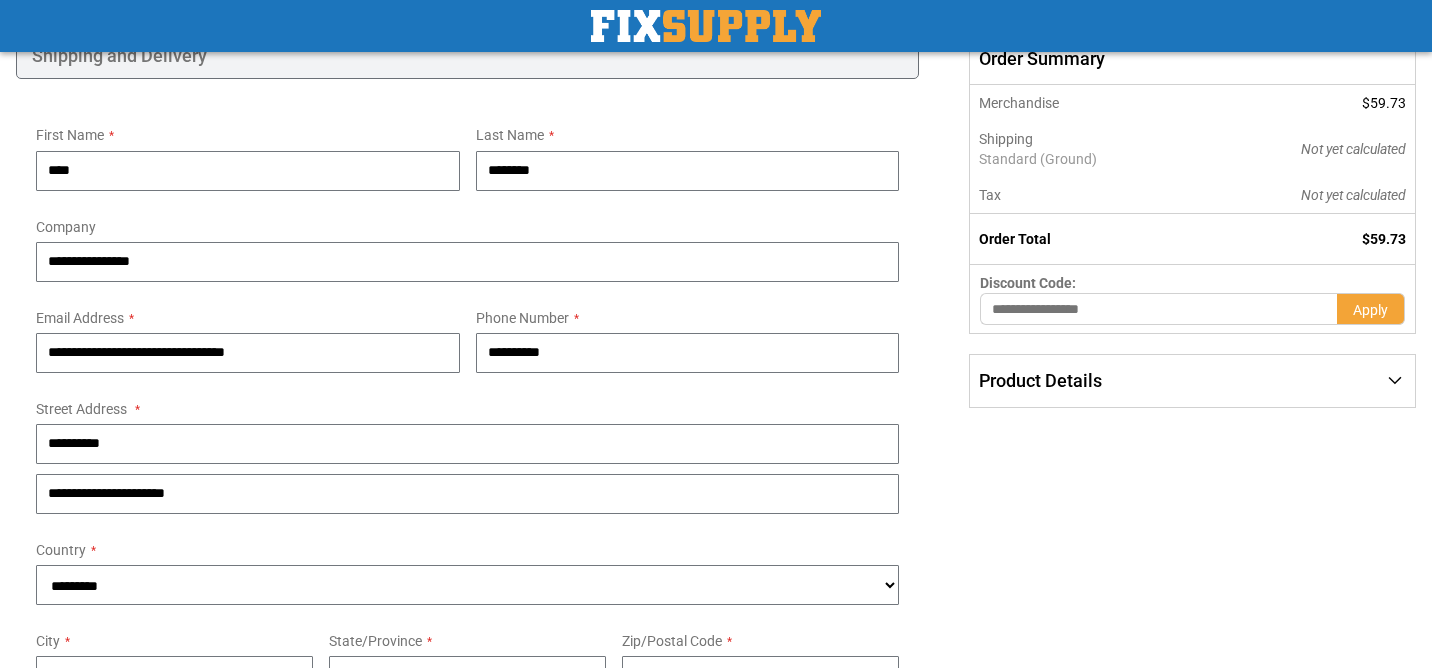 scroll, scrollTop: 234, scrollLeft: 0, axis: vertical 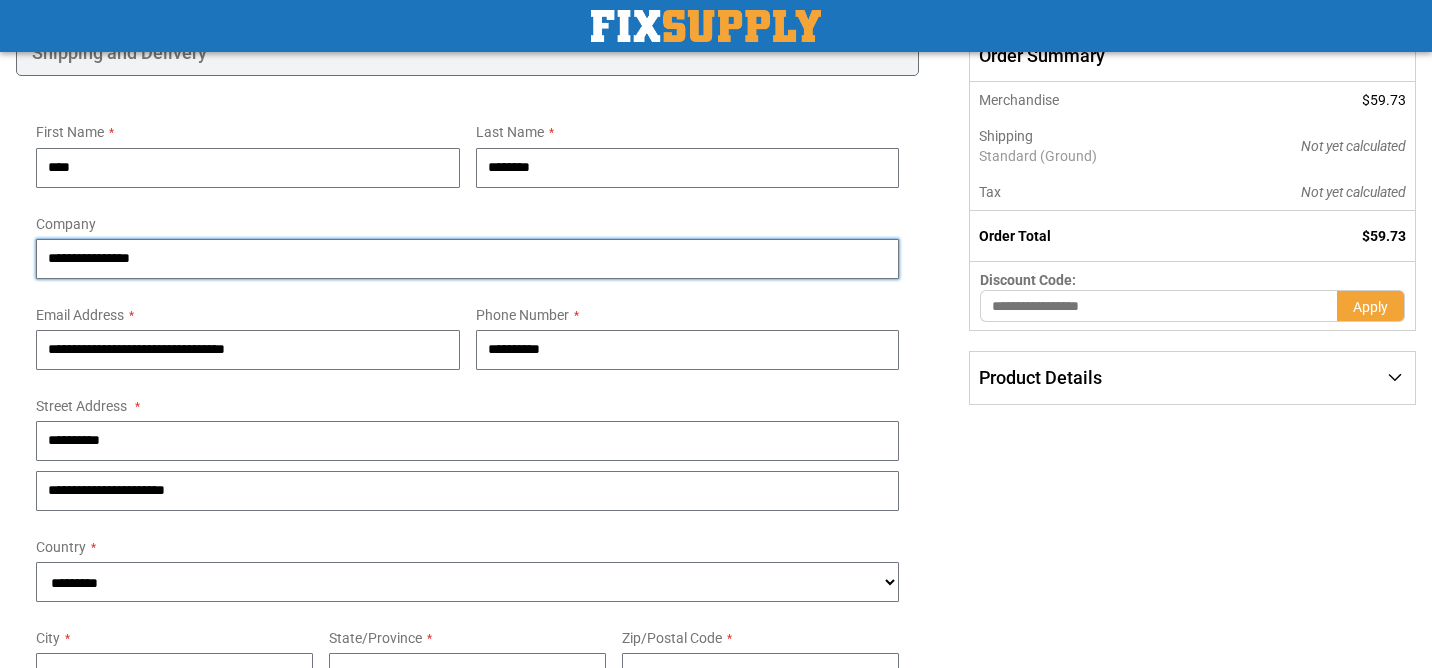 click on "**********" at bounding box center (467, 259) 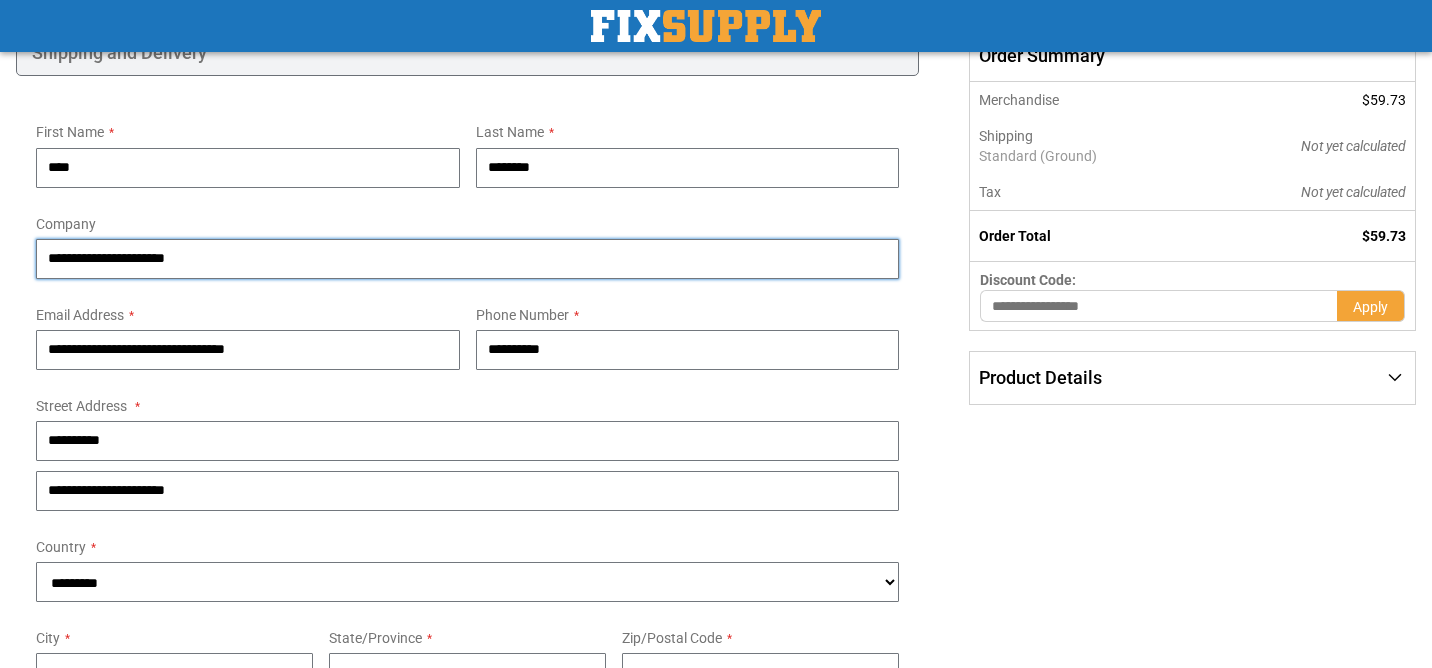 type on "**********" 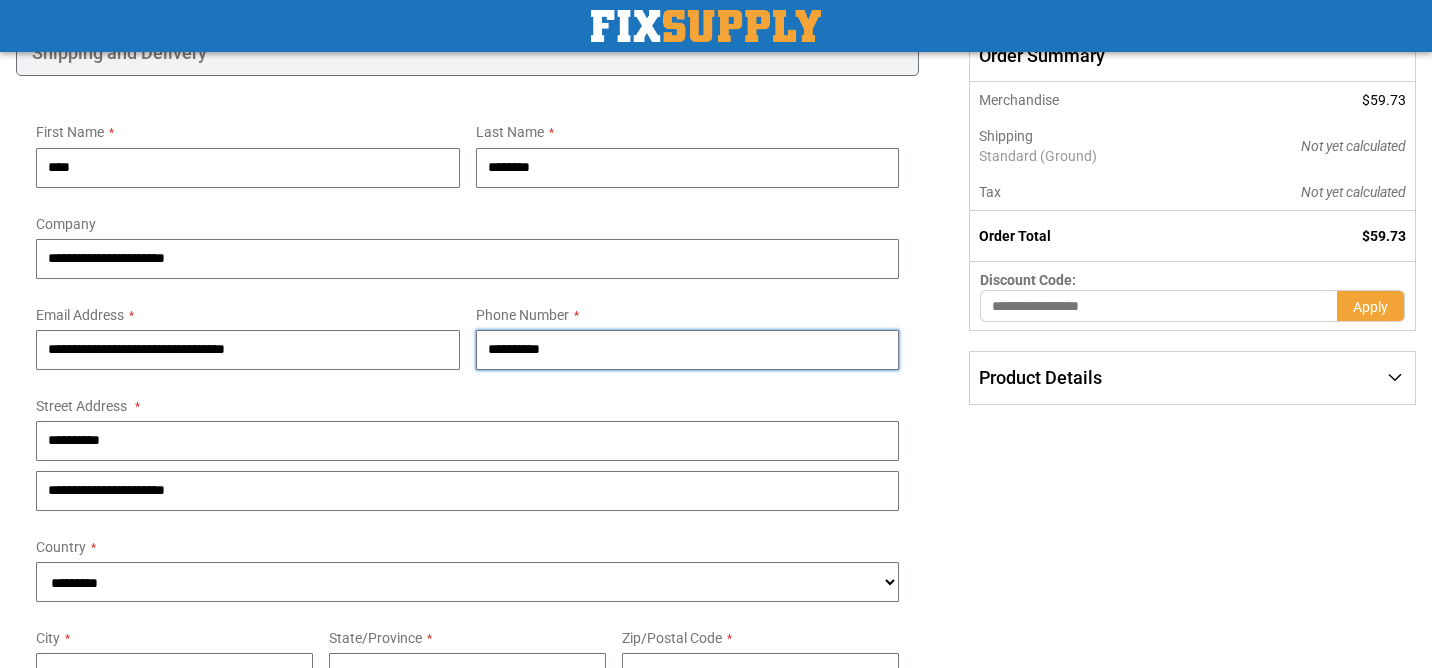 click on "**********" at bounding box center [688, 350] 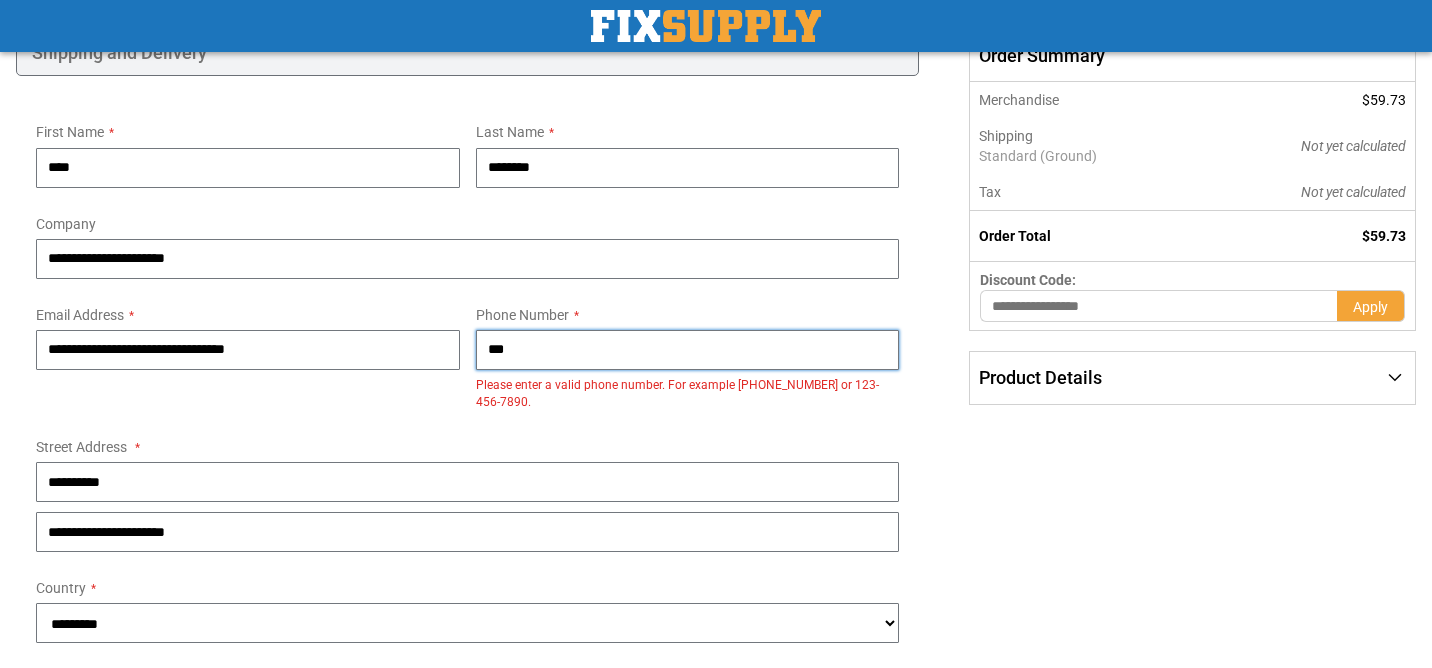 type on "**********" 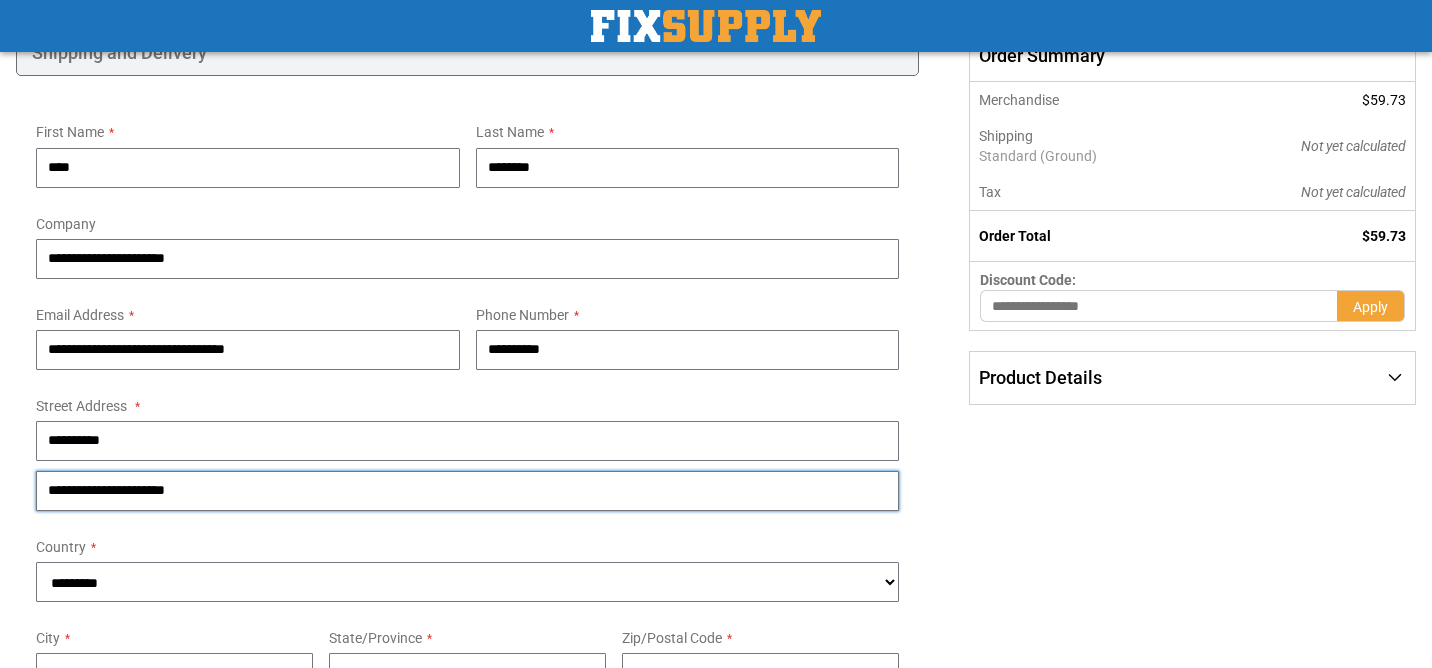 click on "**********" at bounding box center (467, 491) 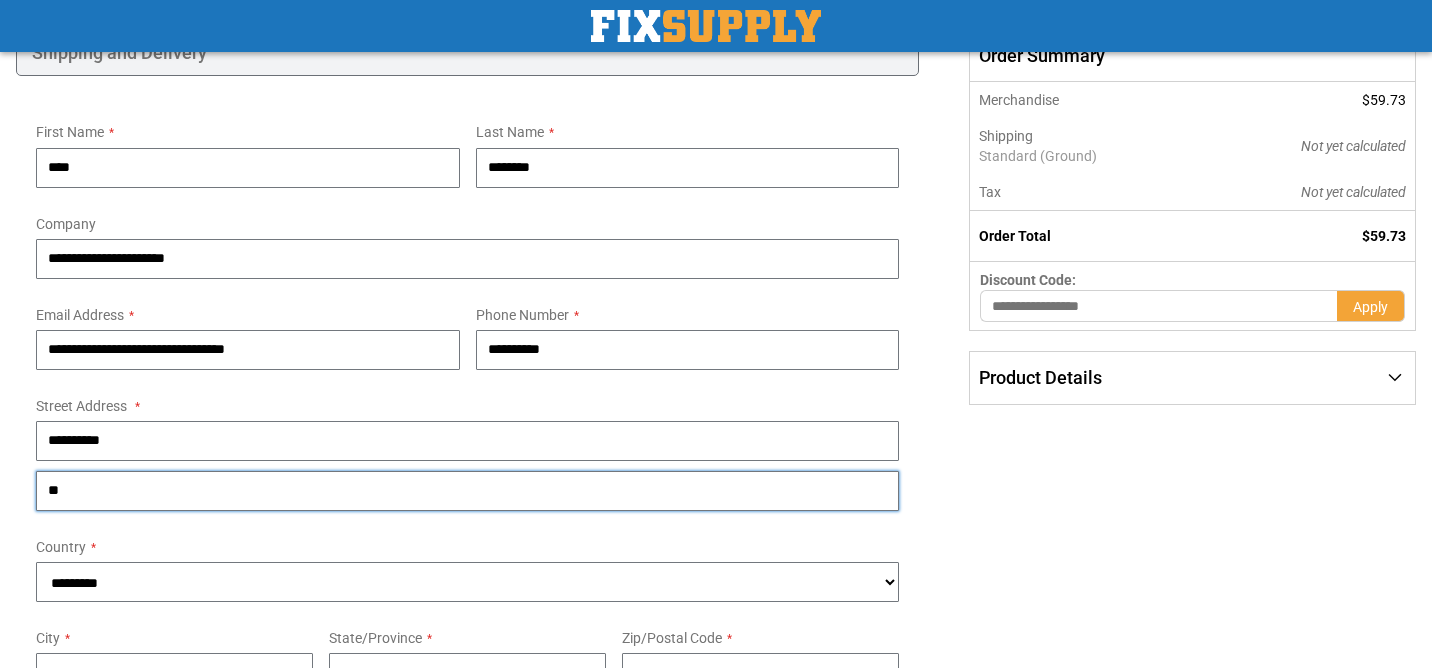 type on "*" 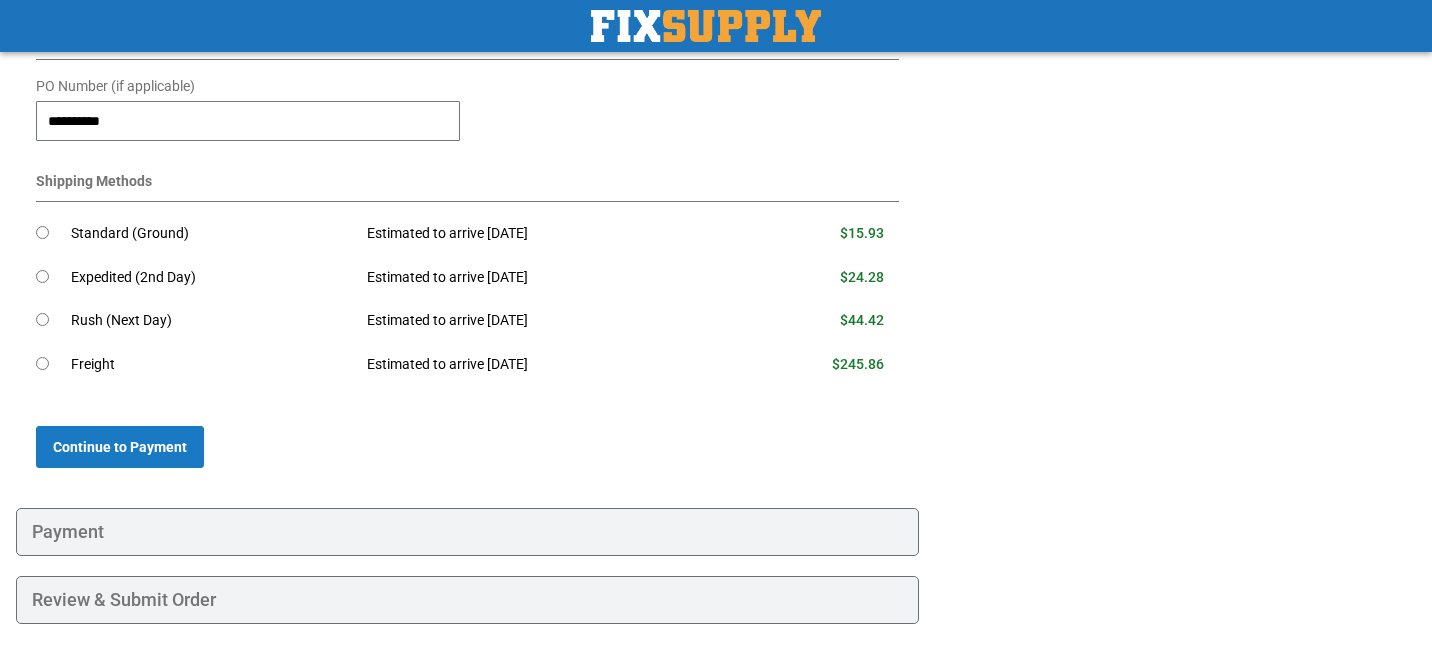 scroll, scrollTop: 1029, scrollLeft: 0, axis: vertical 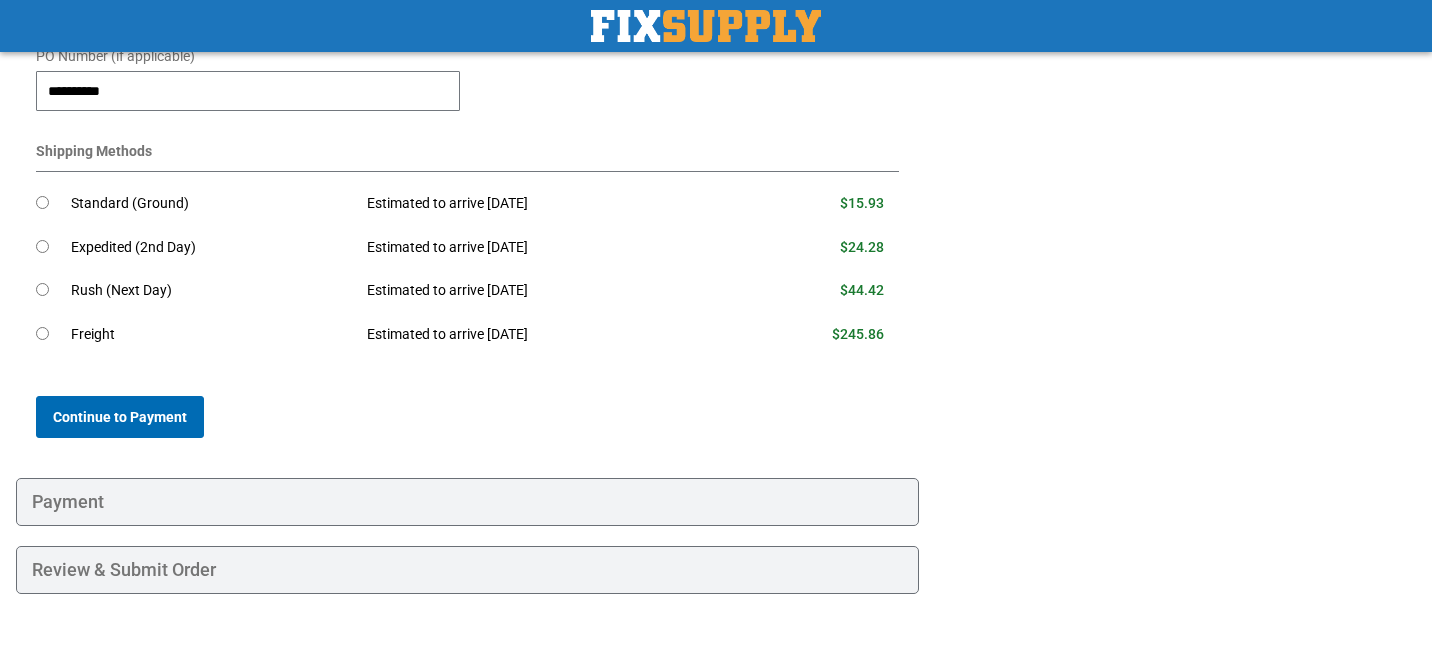 type 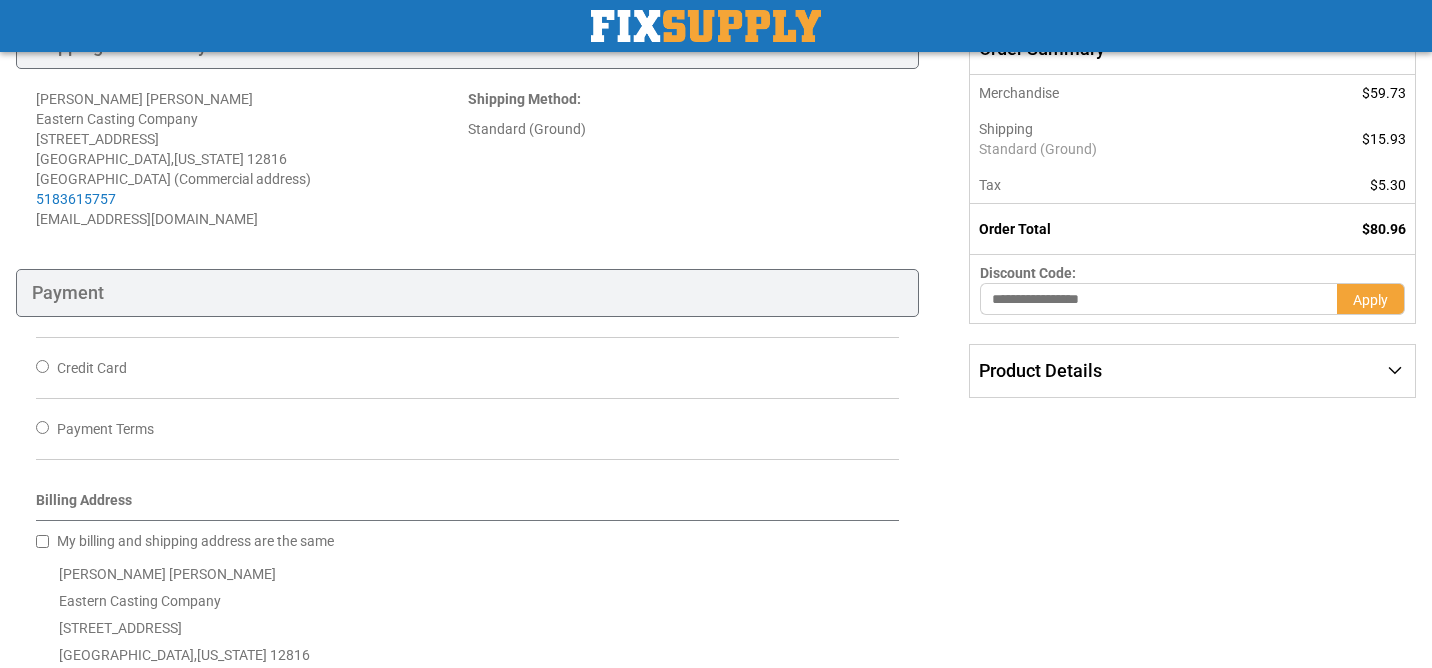 scroll, scrollTop: 245, scrollLeft: 0, axis: vertical 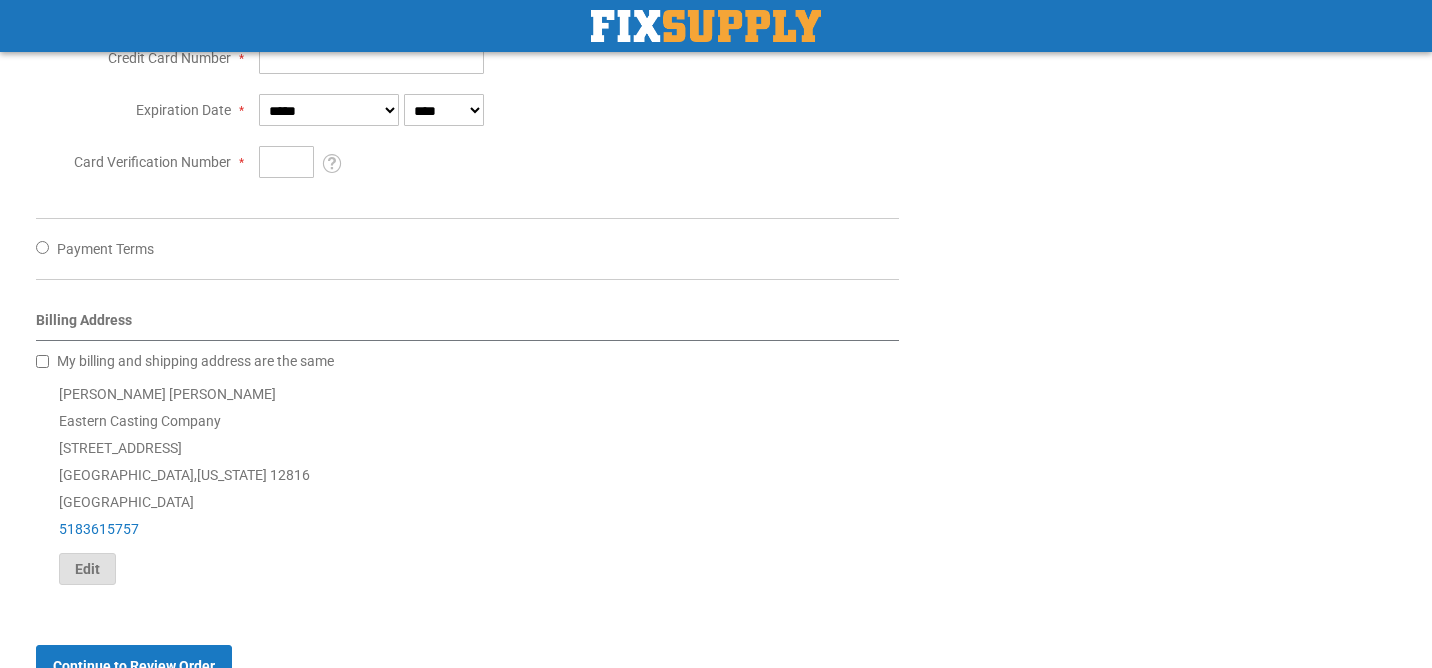 click on "Edit" at bounding box center (87, 569) 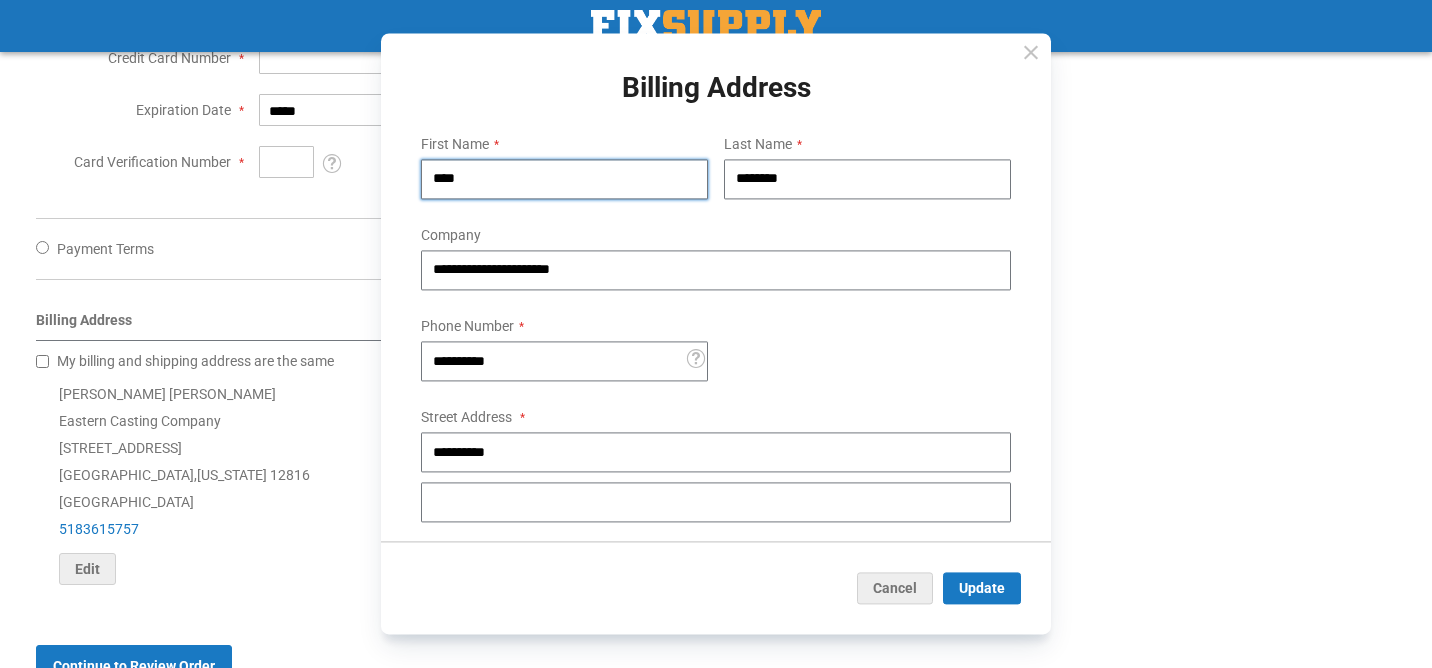 click on "****" at bounding box center [564, 179] 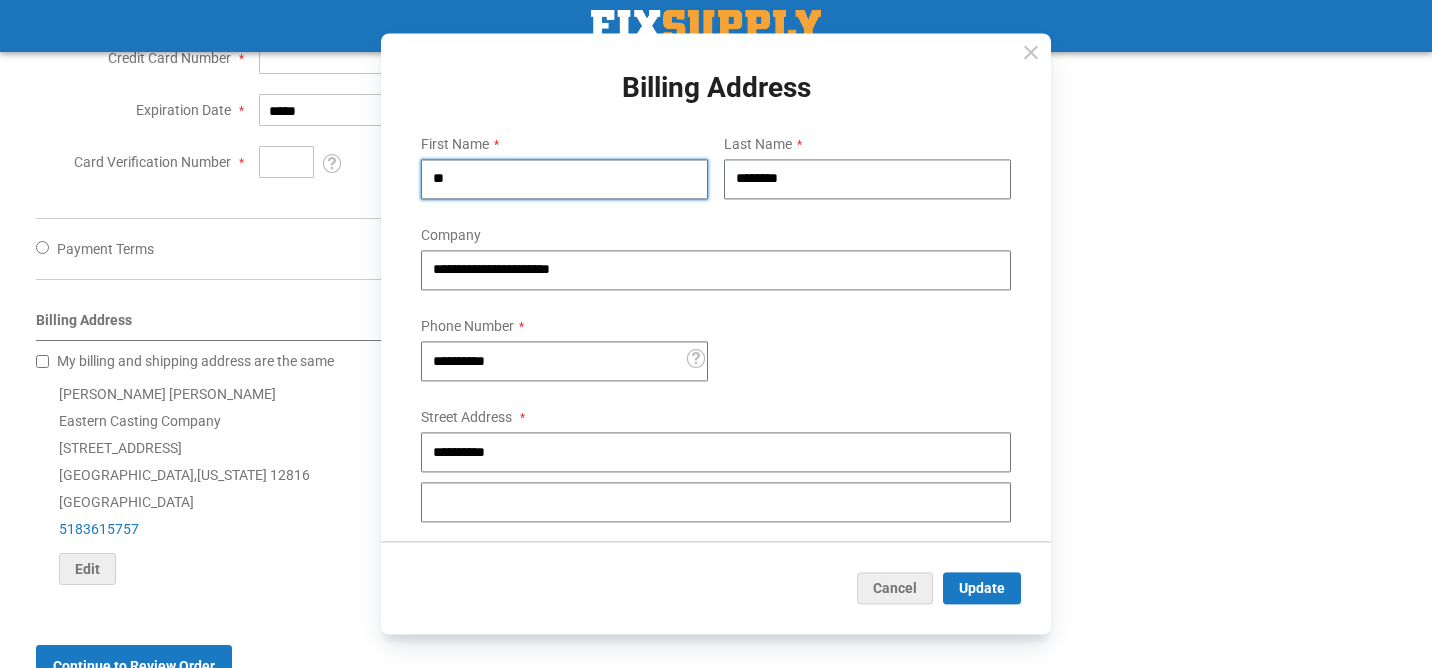 type on "*" 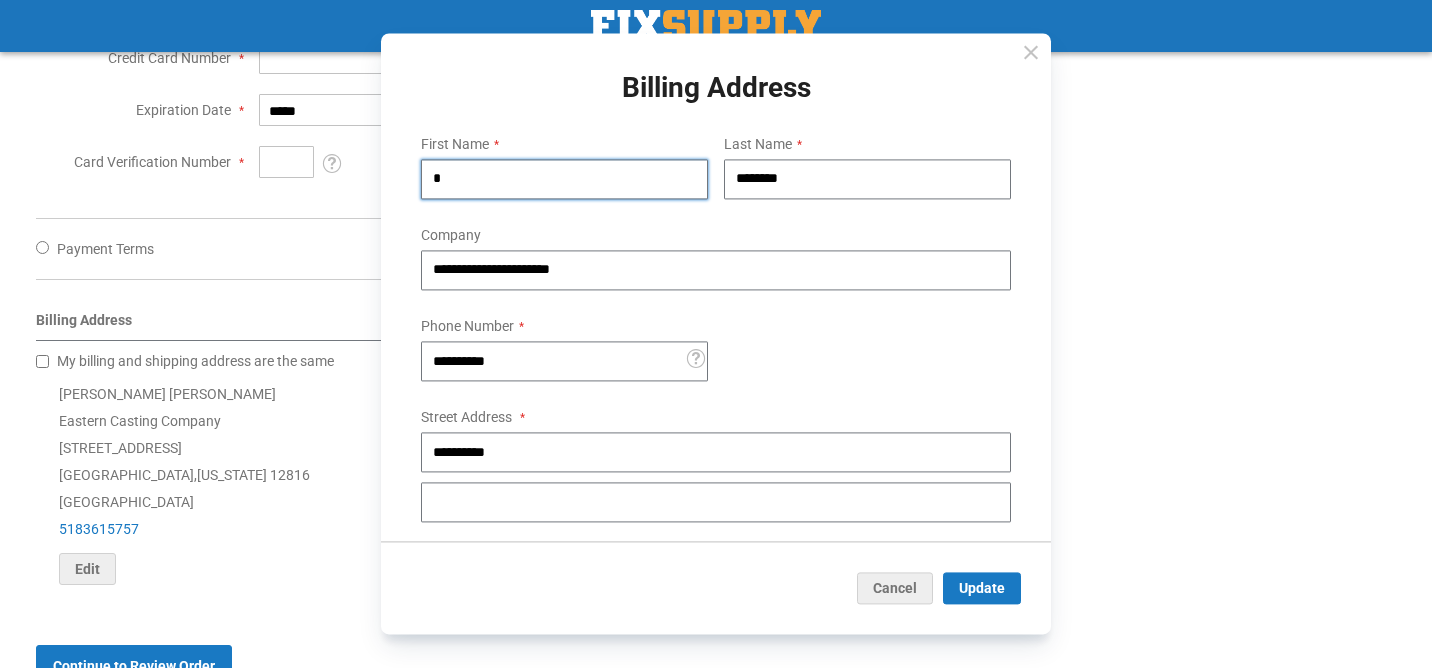 type on "*********" 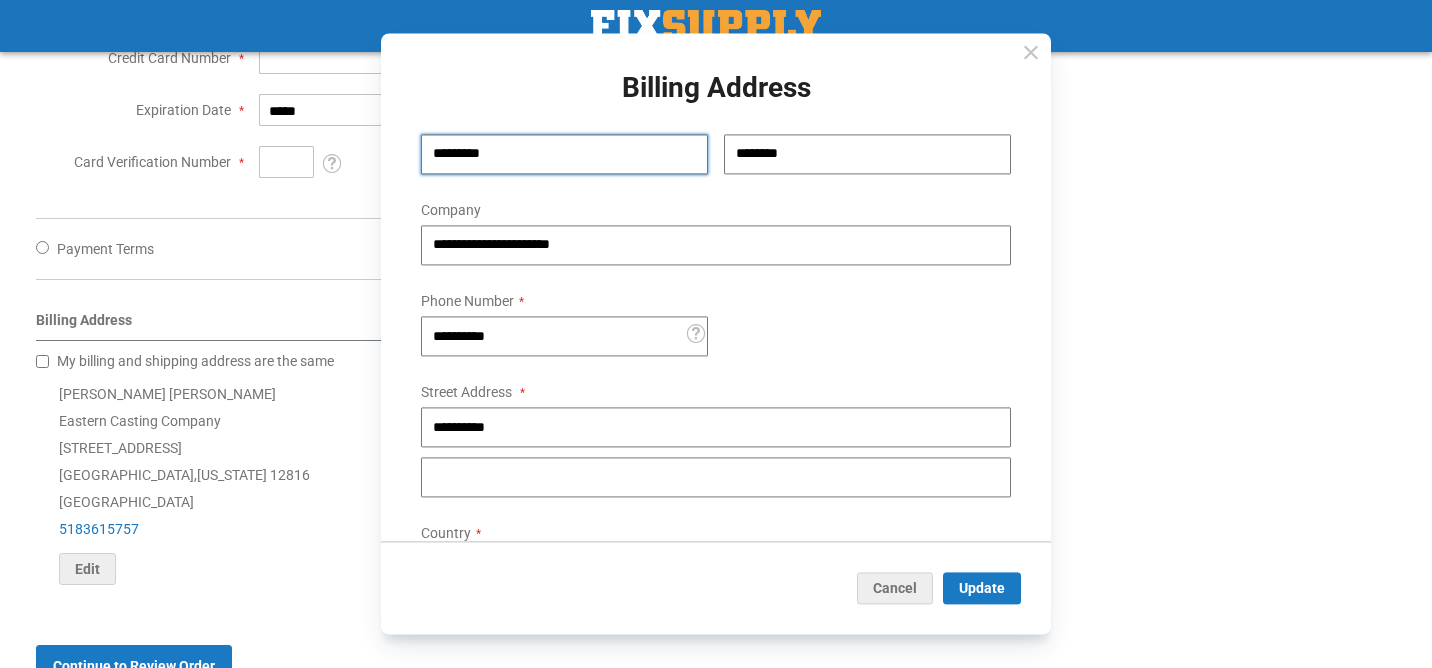 scroll, scrollTop: 27, scrollLeft: 0, axis: vertical 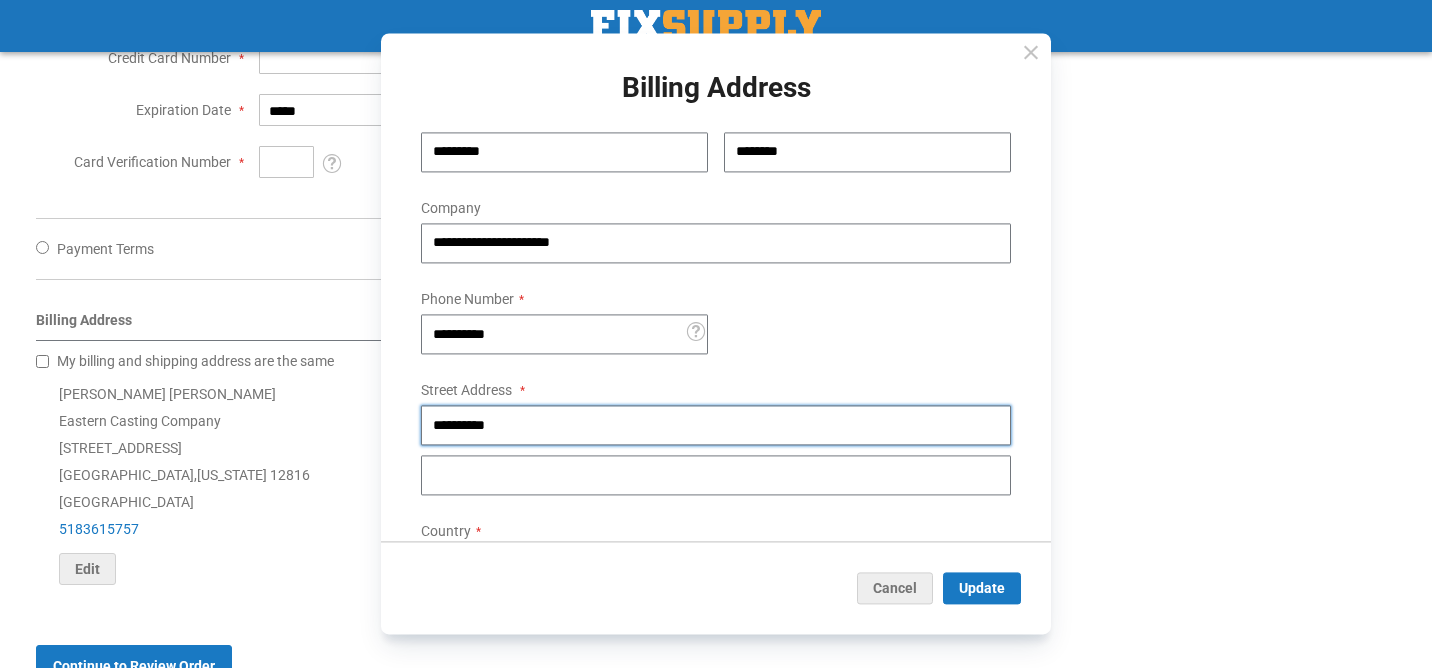 click on "**********" at bounding box center (716, 426) 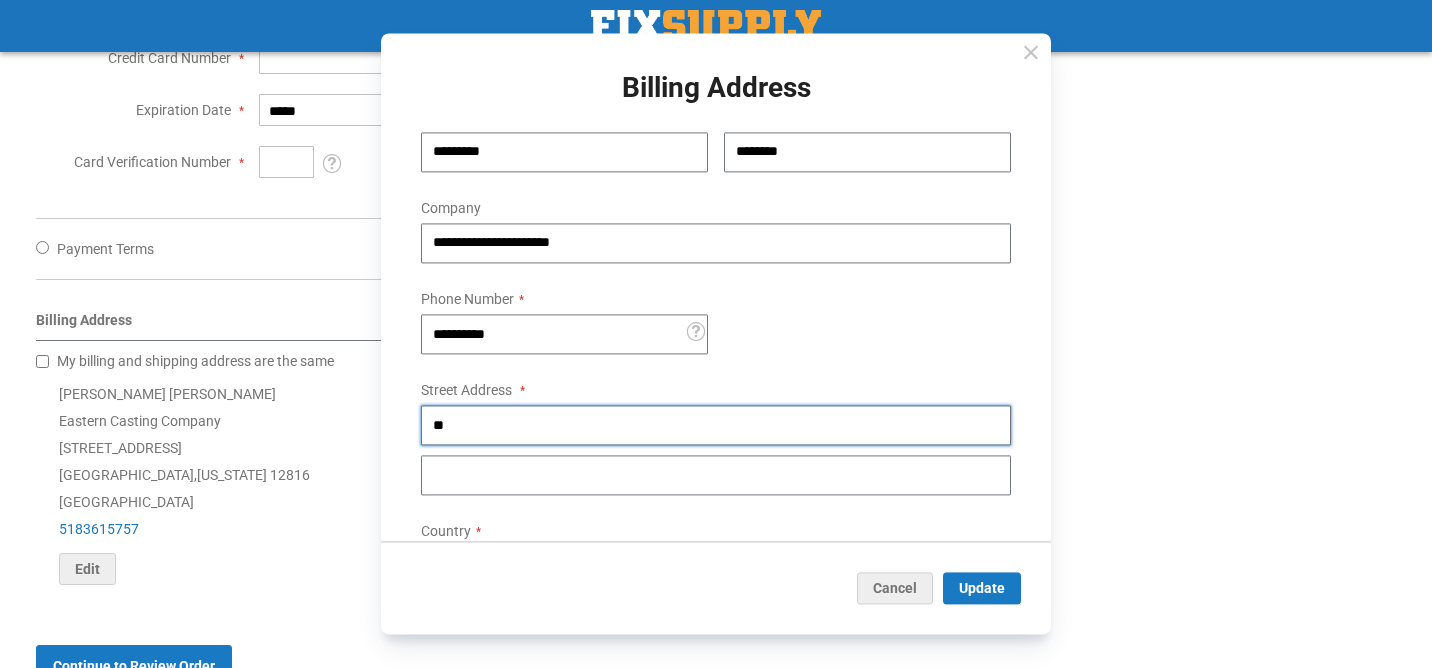 type on "*" 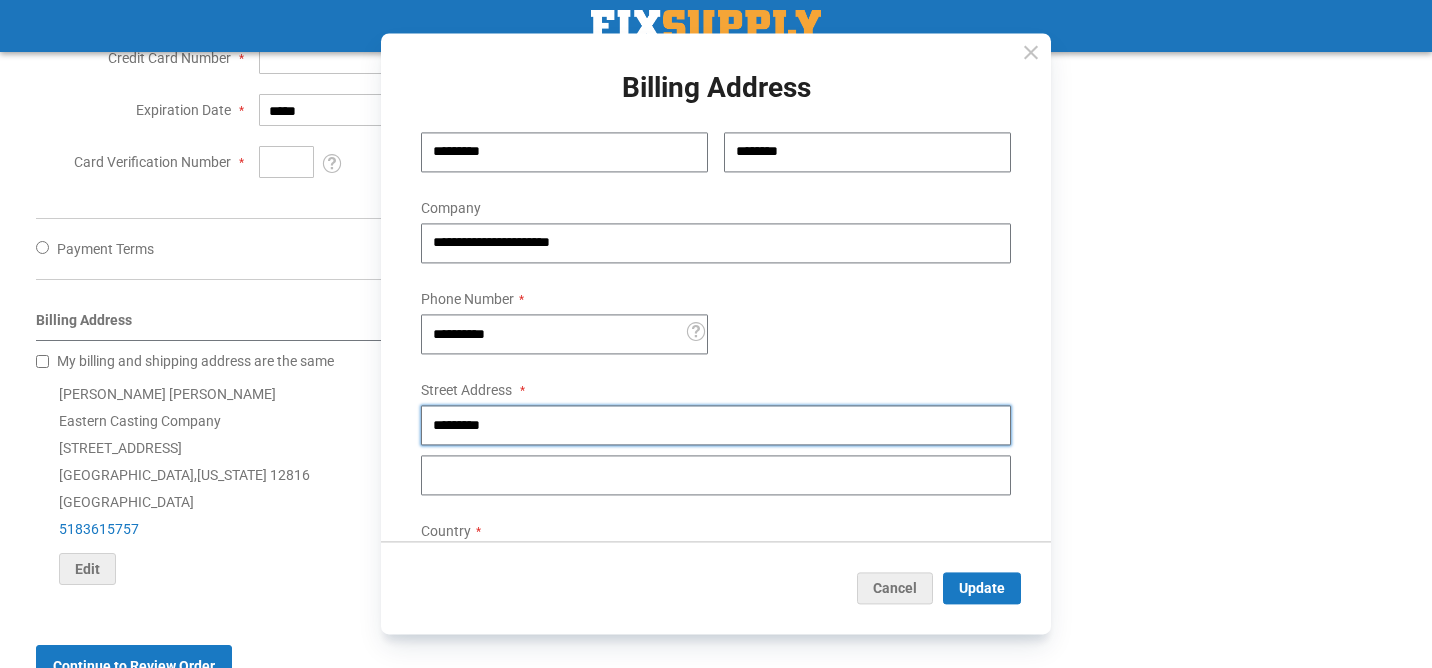 type on "**********" 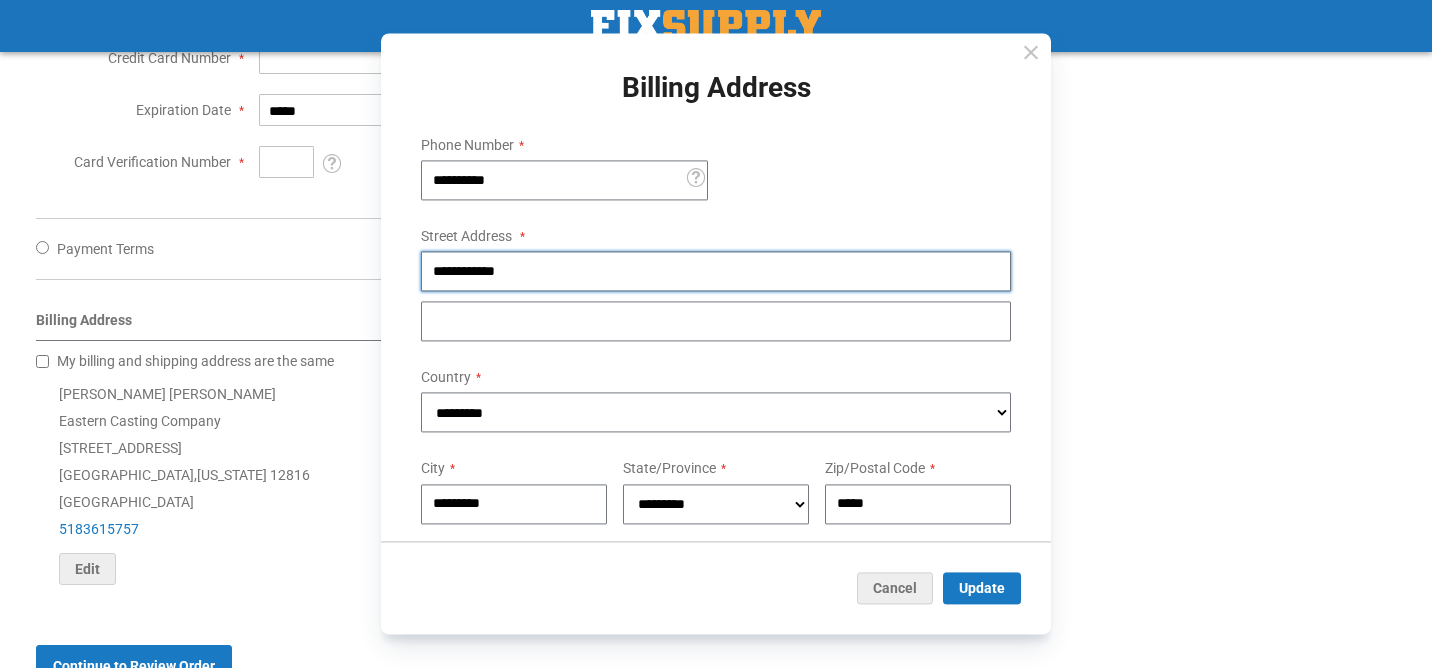 scroll, scrollTop: 222, scrollLeft: 0, axis: vertical 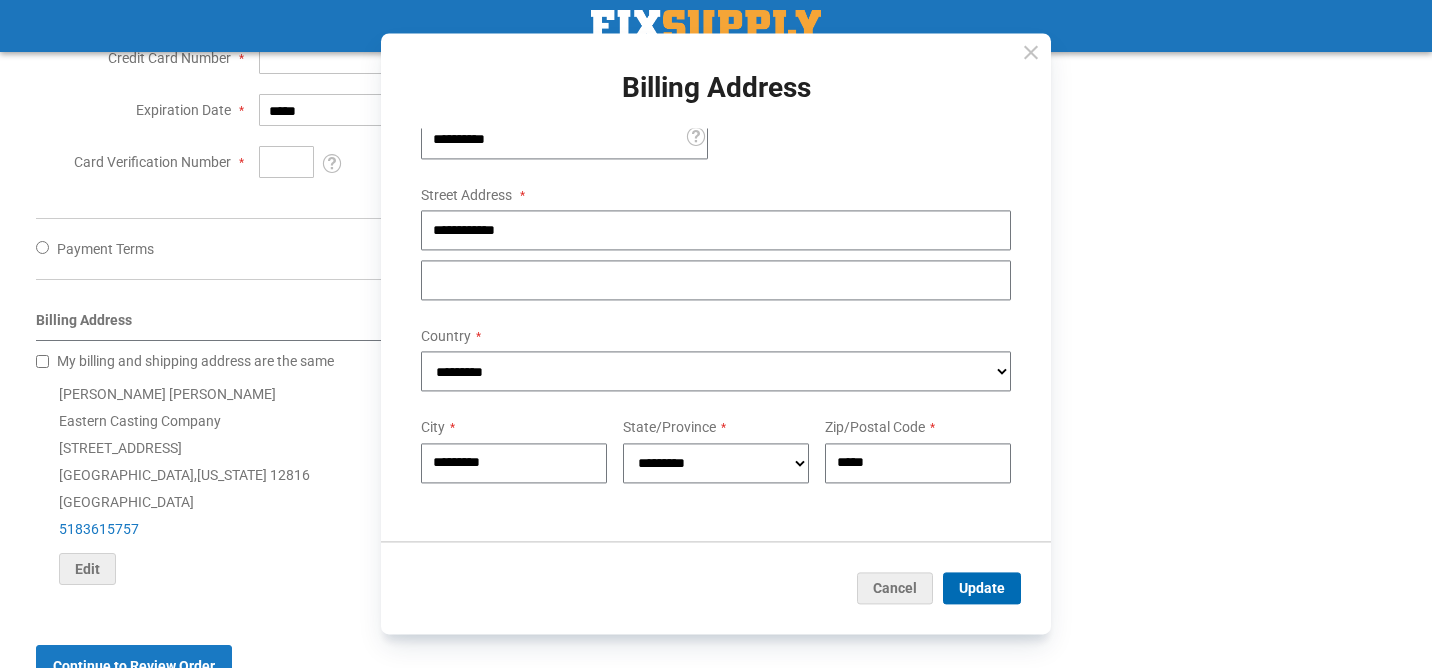 click on "Update" at bounding box center (982, 589) 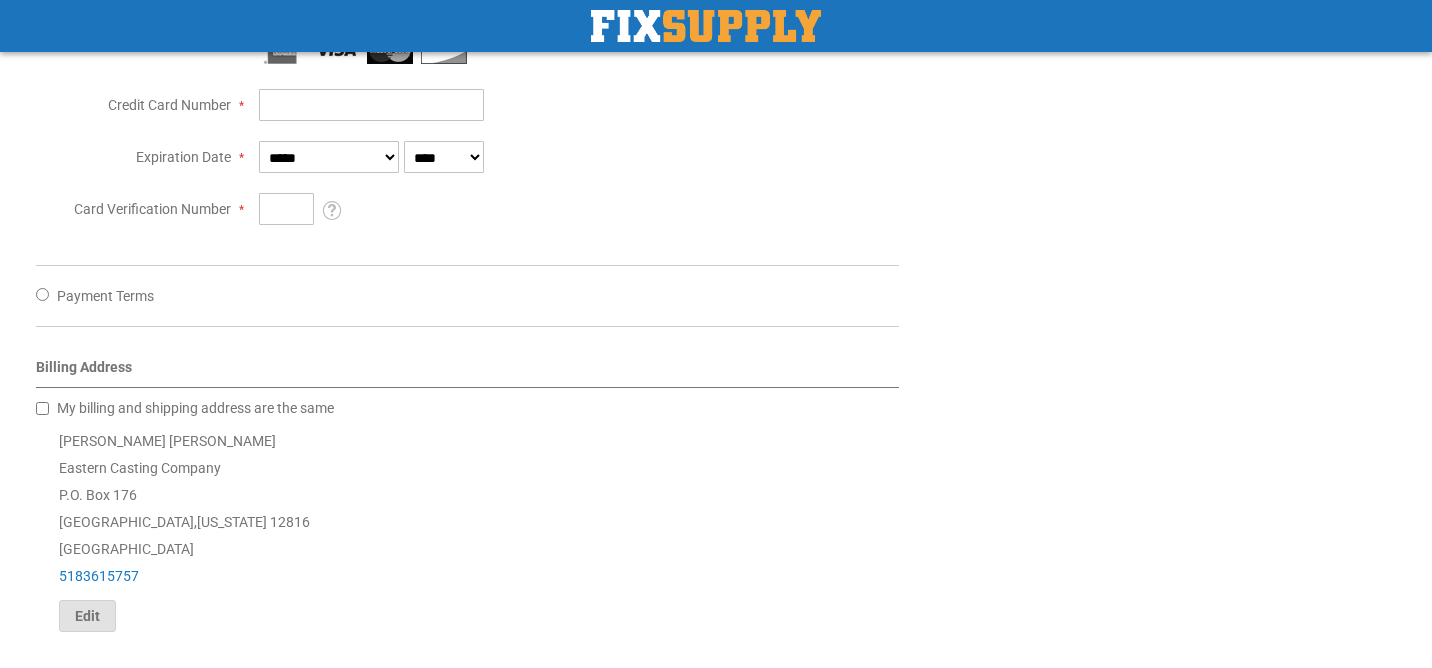 scroll, scrollTop: 886, scrollLeft: 0, axis: vertical 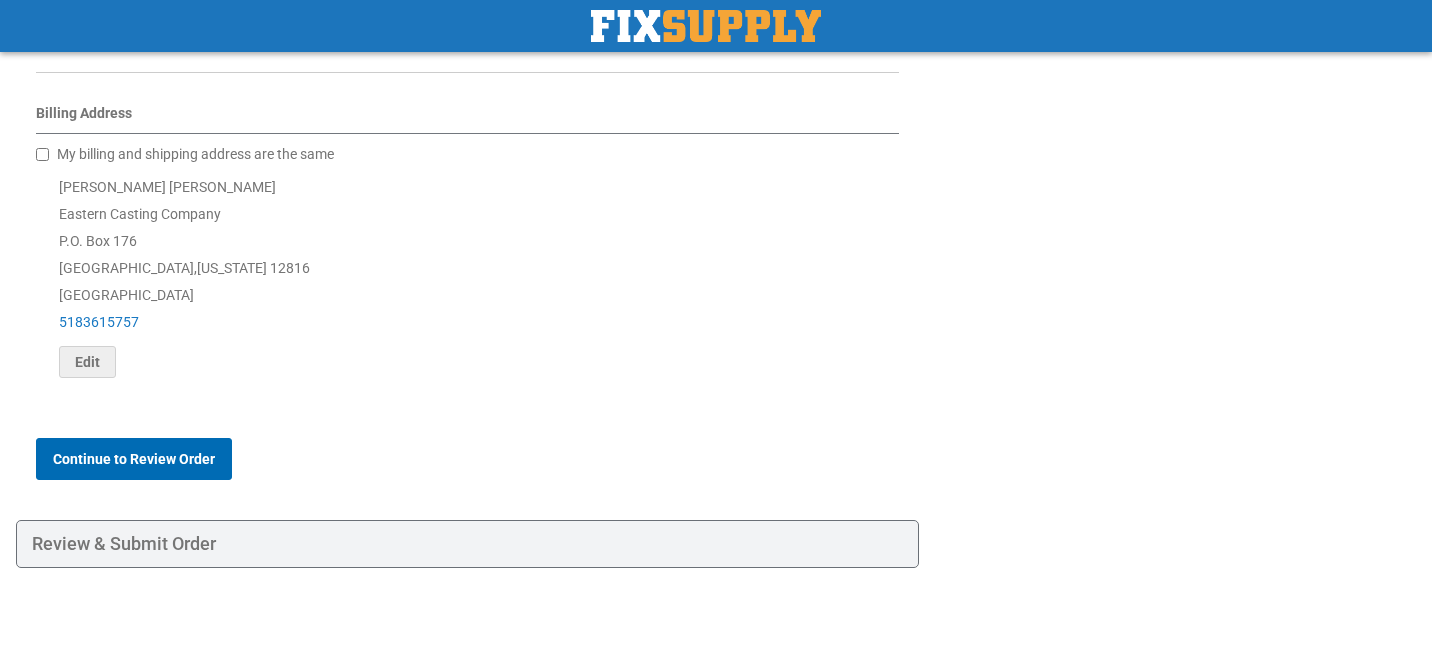 click on "Continue to Review Order" at bounding box center [134, 459] 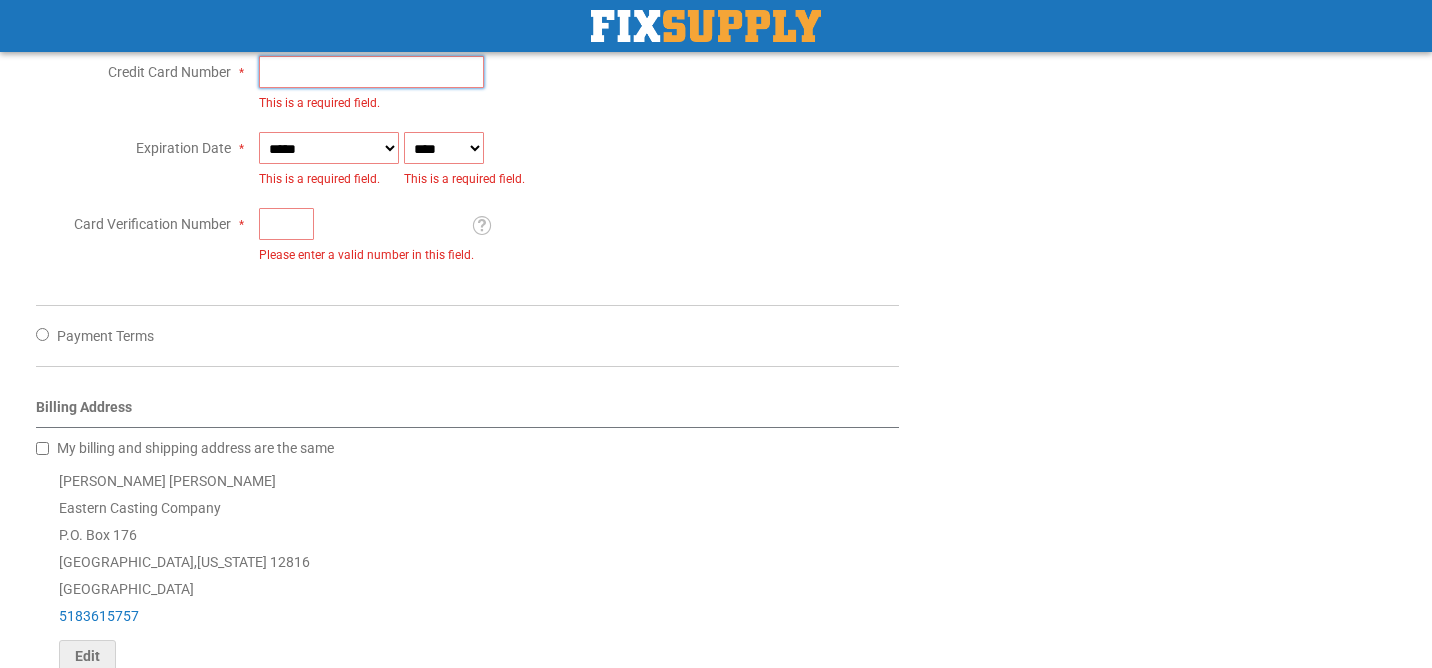 scroll, scrollTop: 386, scrollLeft: 0, axis: vertical 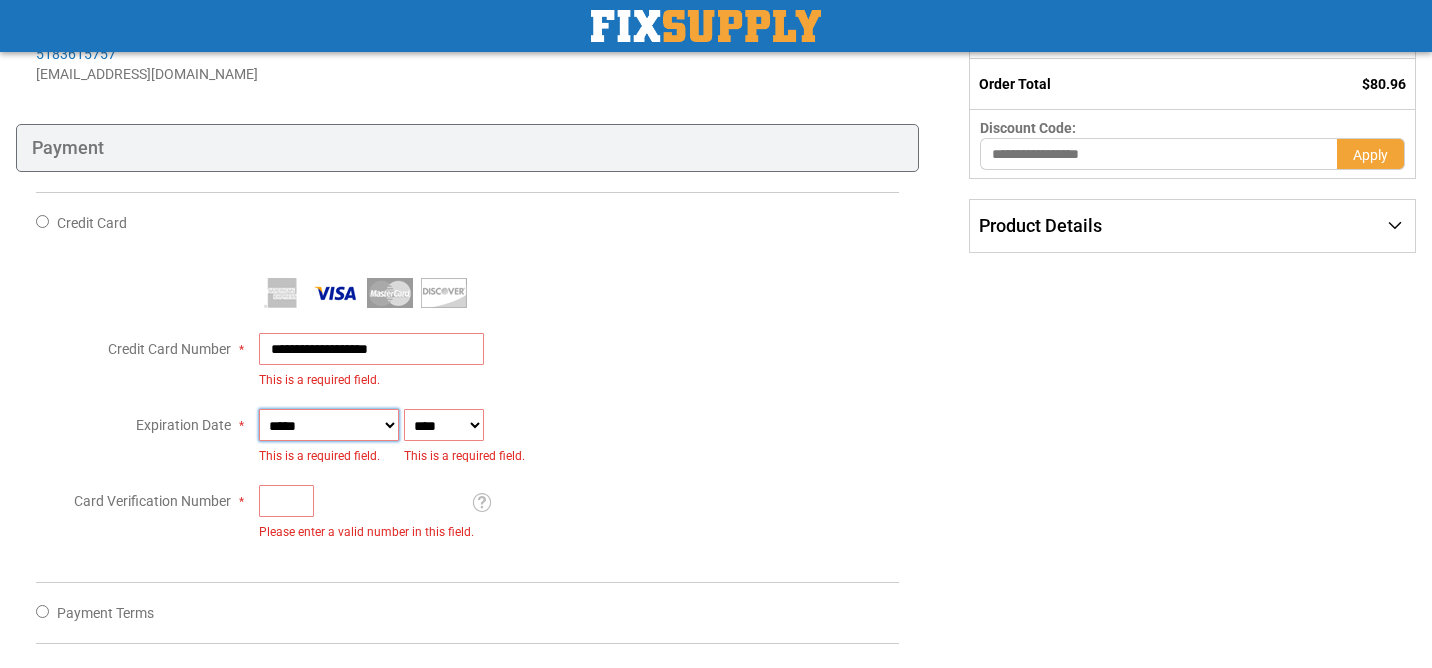 type on "**********" 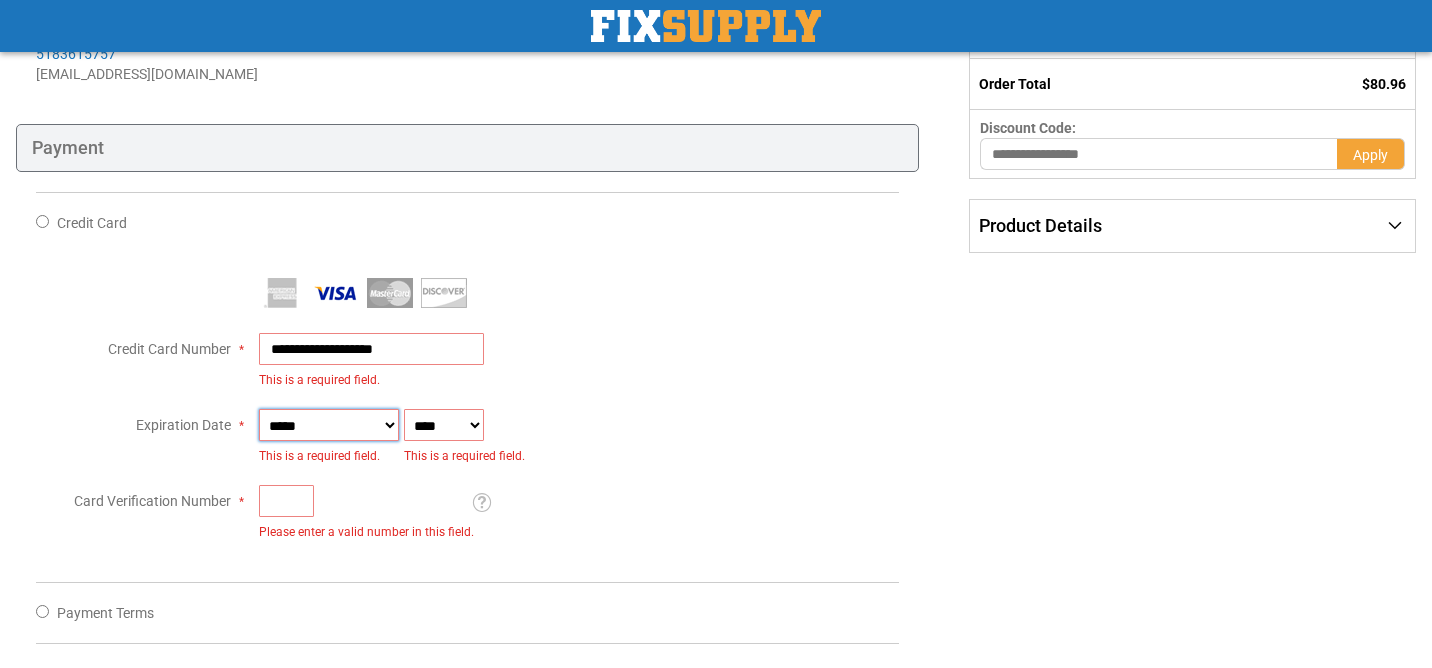 click on "**********" at bounding box center [329, 425] 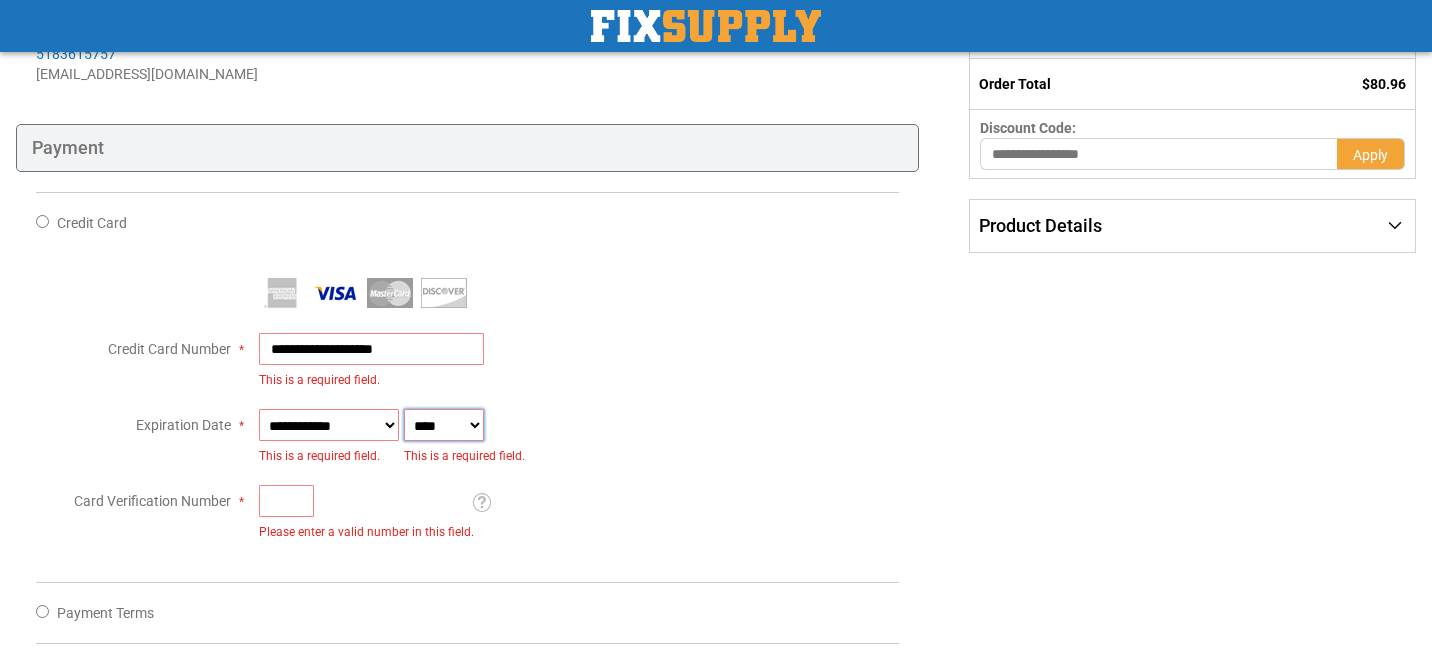 click on "**** **** **** **** **** **** **** **** **** **** **** ****" at bounding box center [444, 425] 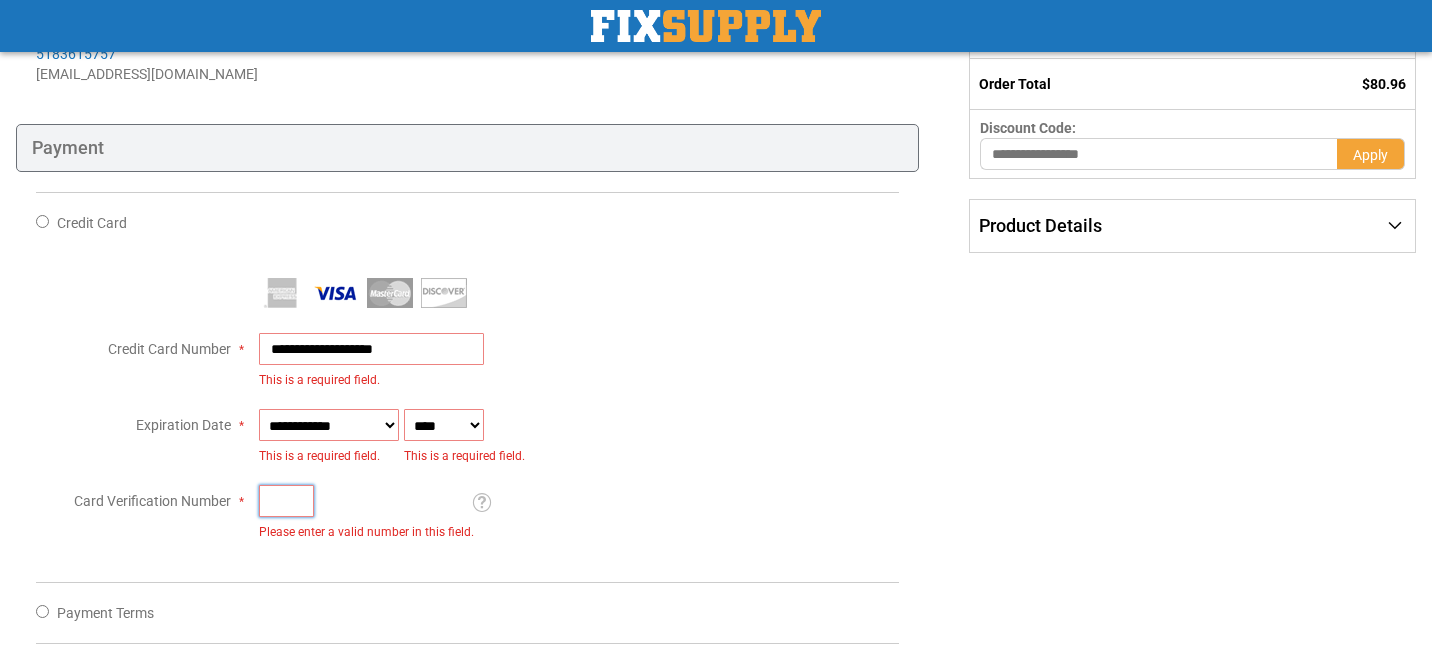 click on "Card Verification Number" at bounding box center [286, 501] 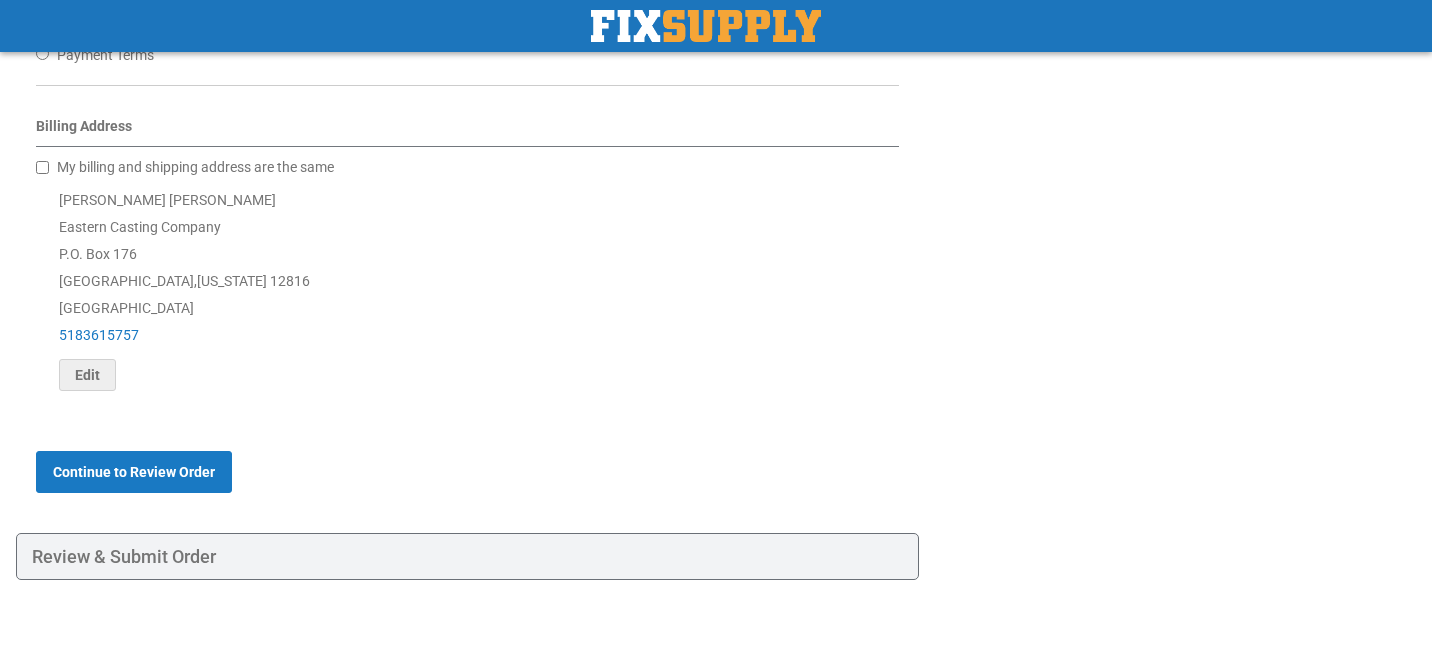 scroll, scrollTop: 958, scrollLeft: 0, axis: vertical 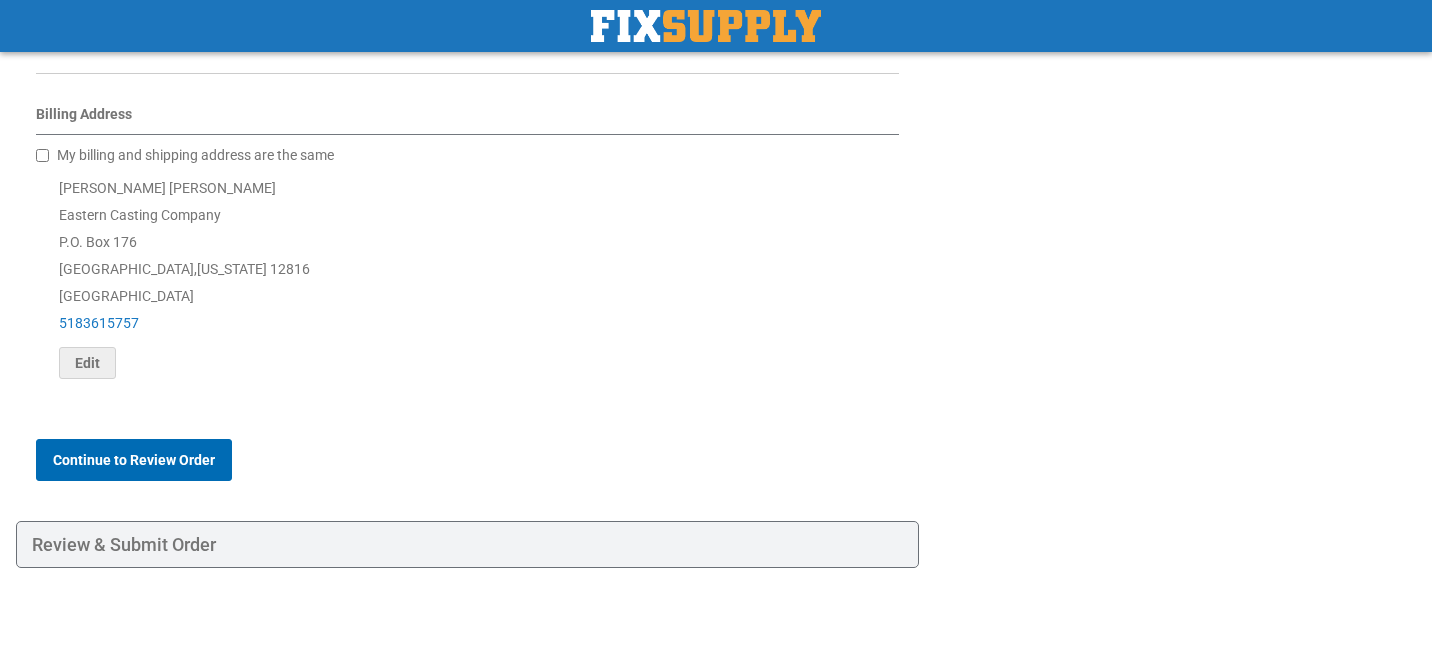 type on "***" 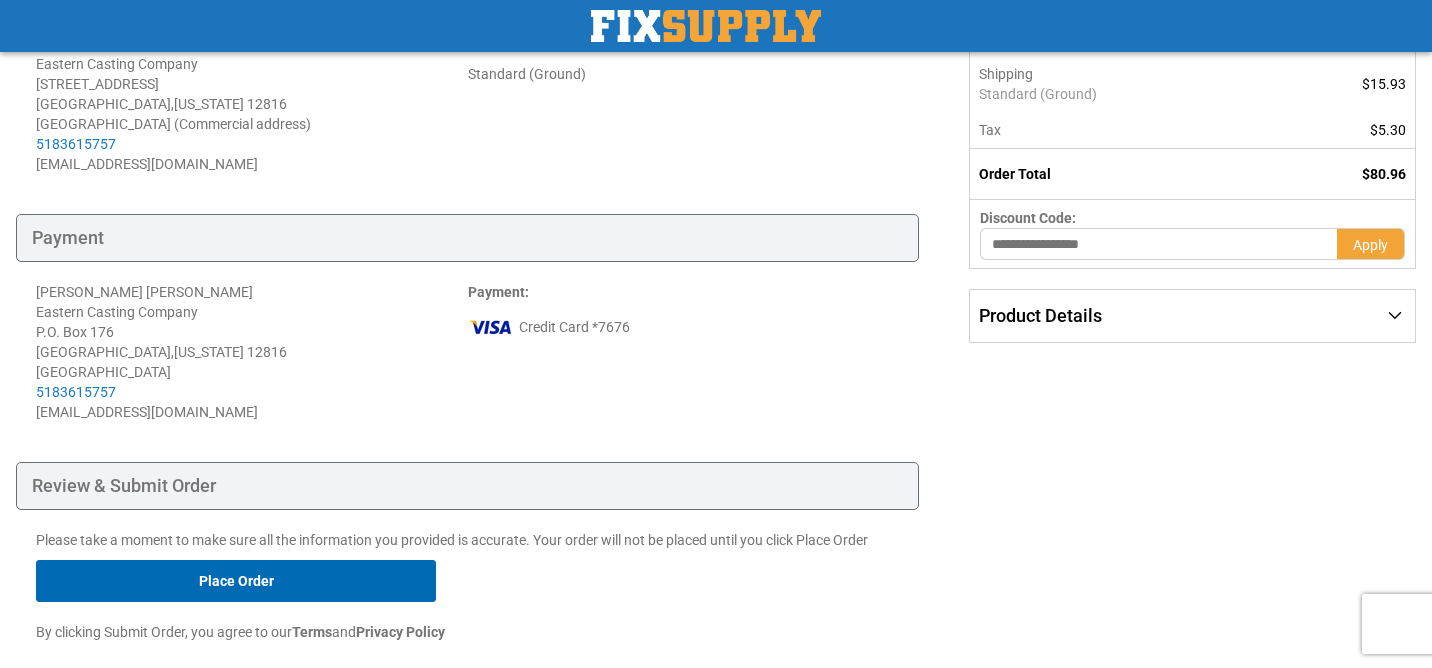 scroll, scrollTop: 299, scrollLeft: 0, axis: vertical 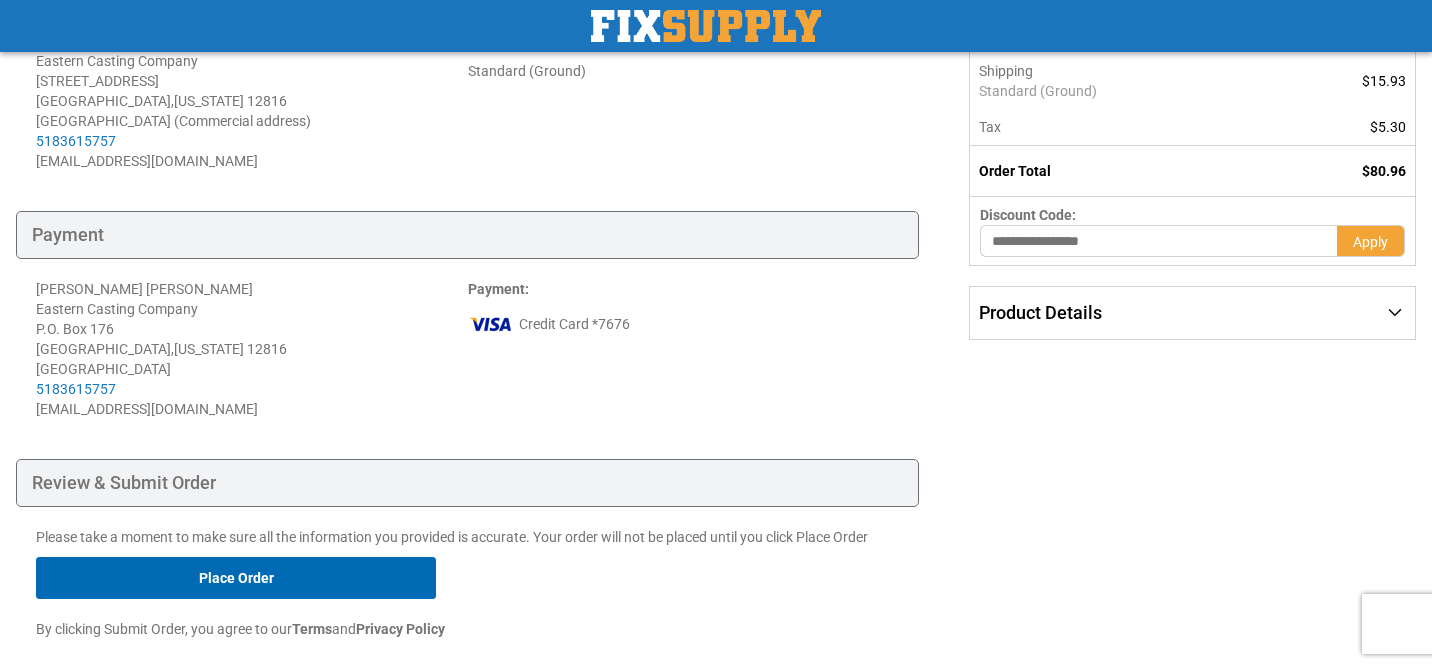 click on "Place Order" at bounding box center (236, 578) 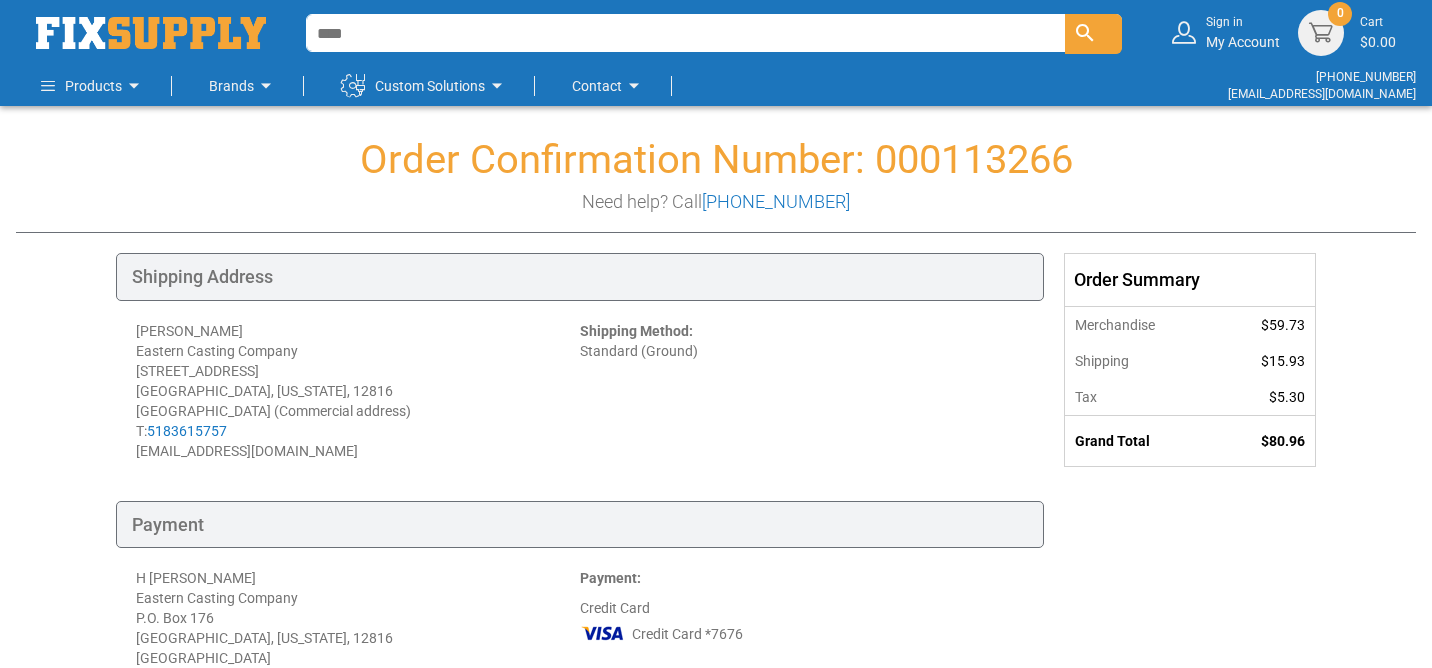 scroll, scrollTop: 0, scrollLeft: 0, axis: both 